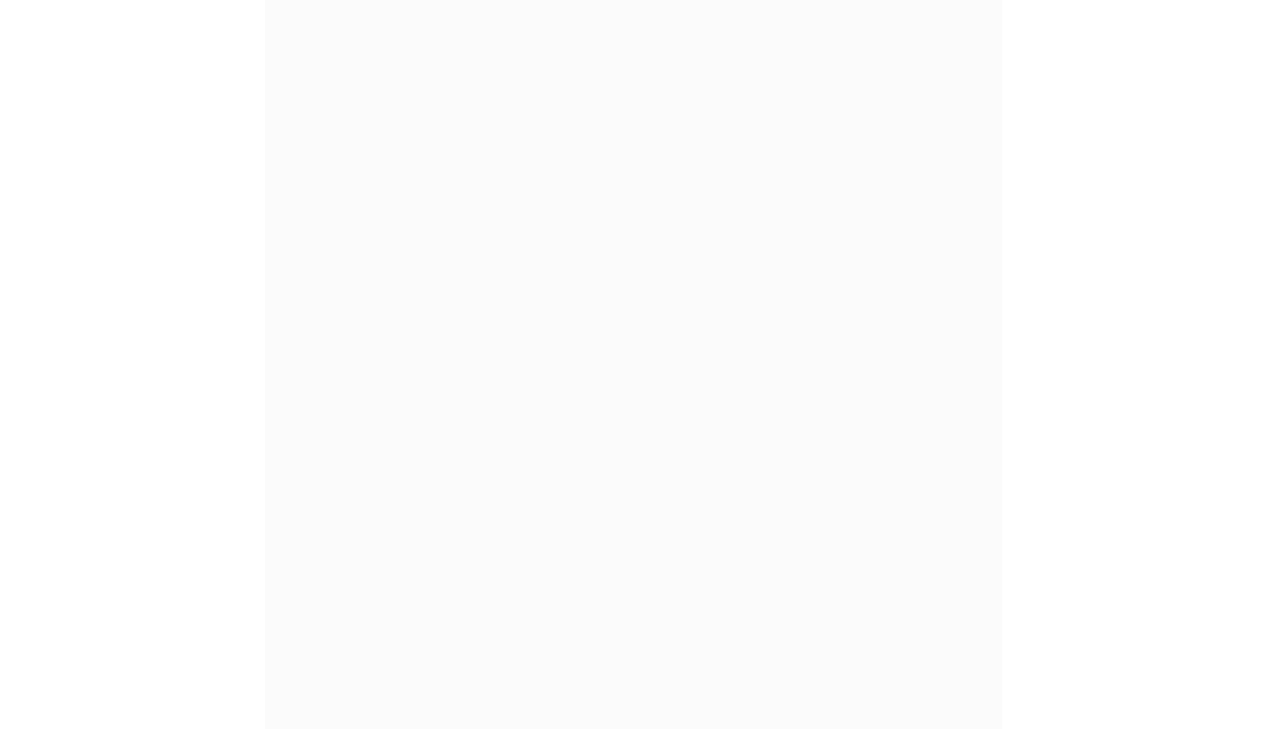 scroll, scrollTop: 0, scrollLeft: 0, axis: both 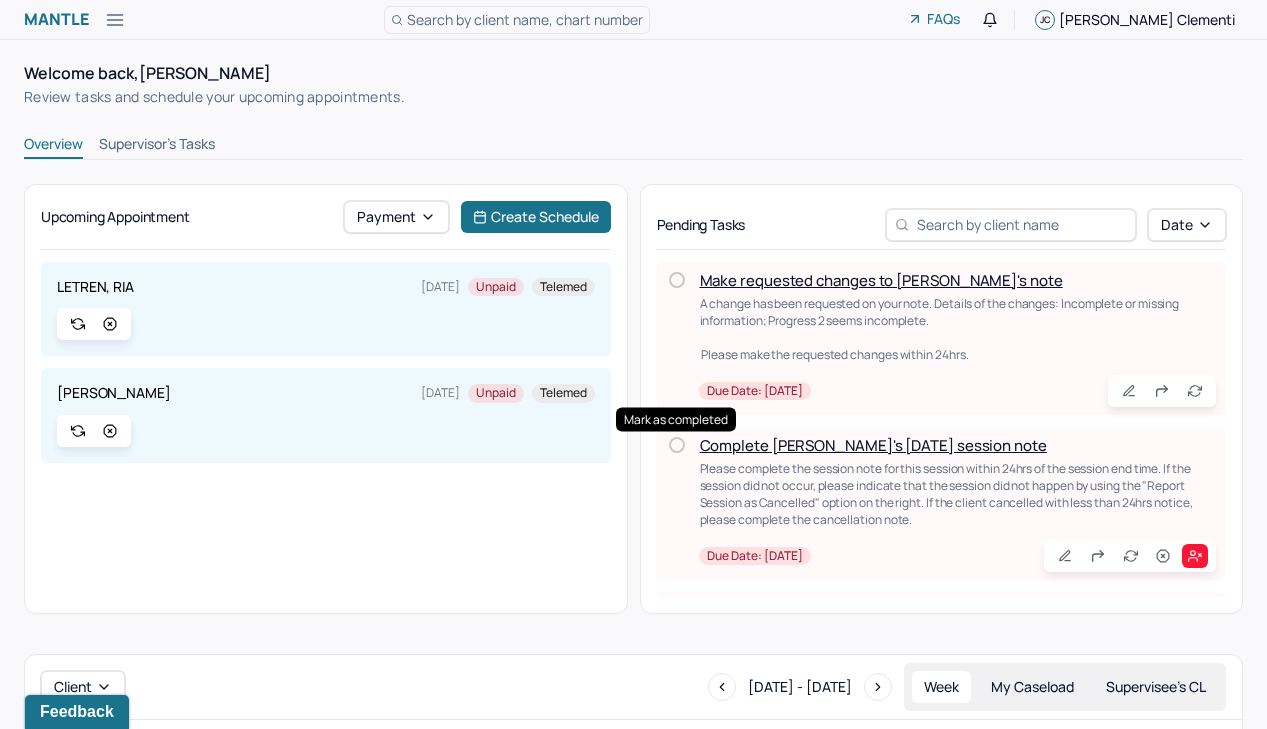 click at bounding box center (677, 445) 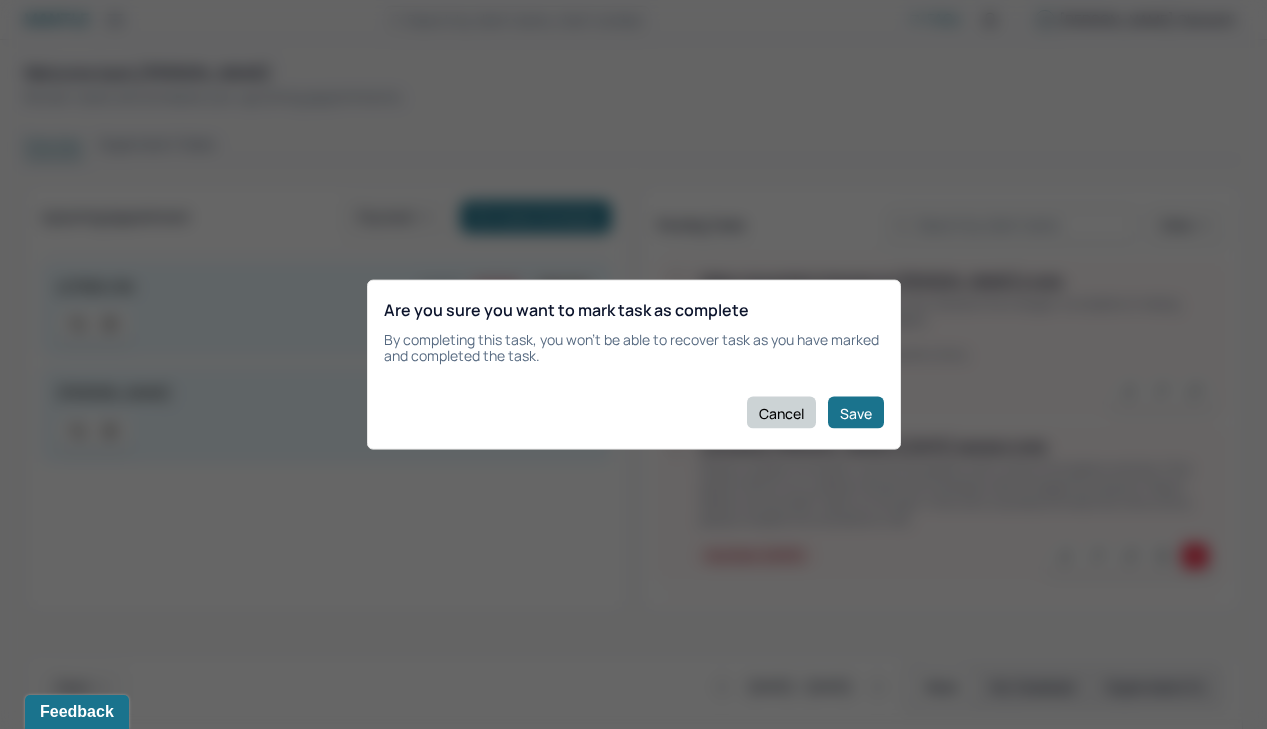 click on "Cancel" at bounding box center (781, 413) 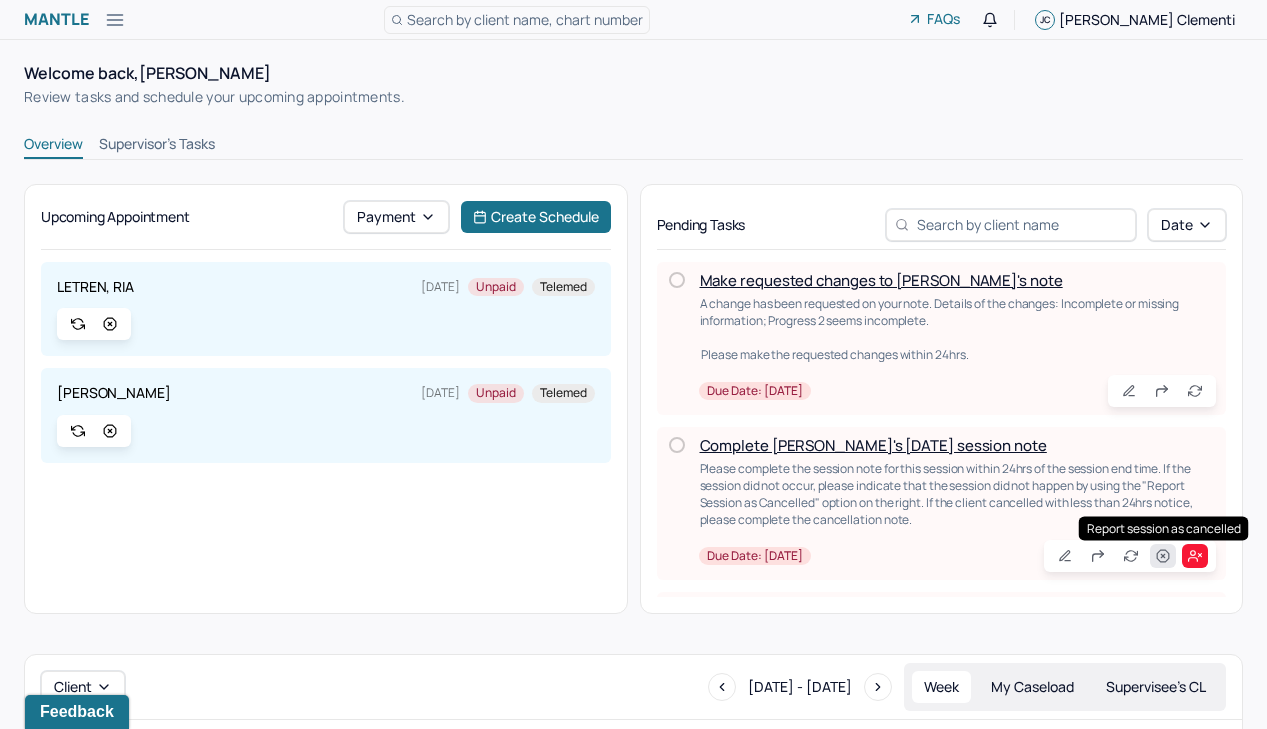 click 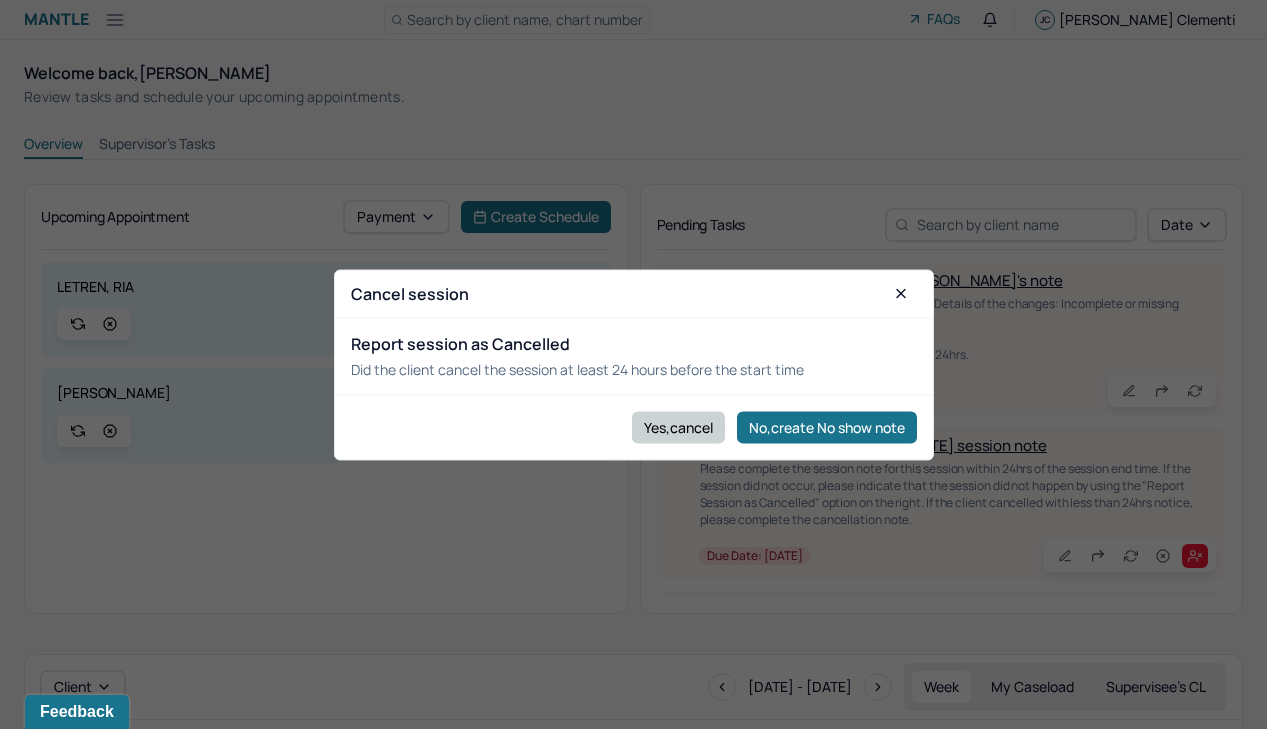 click on "Yes,cancel" at bounding box center (678, 427) 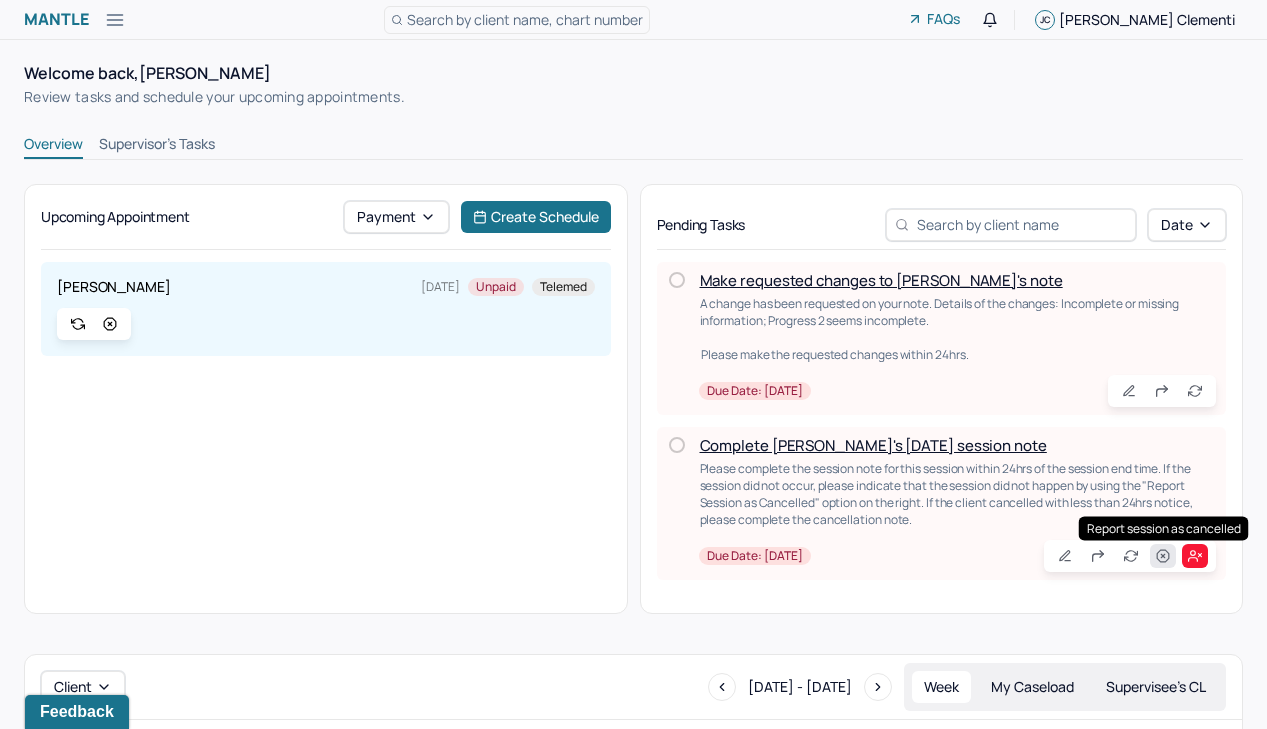 click 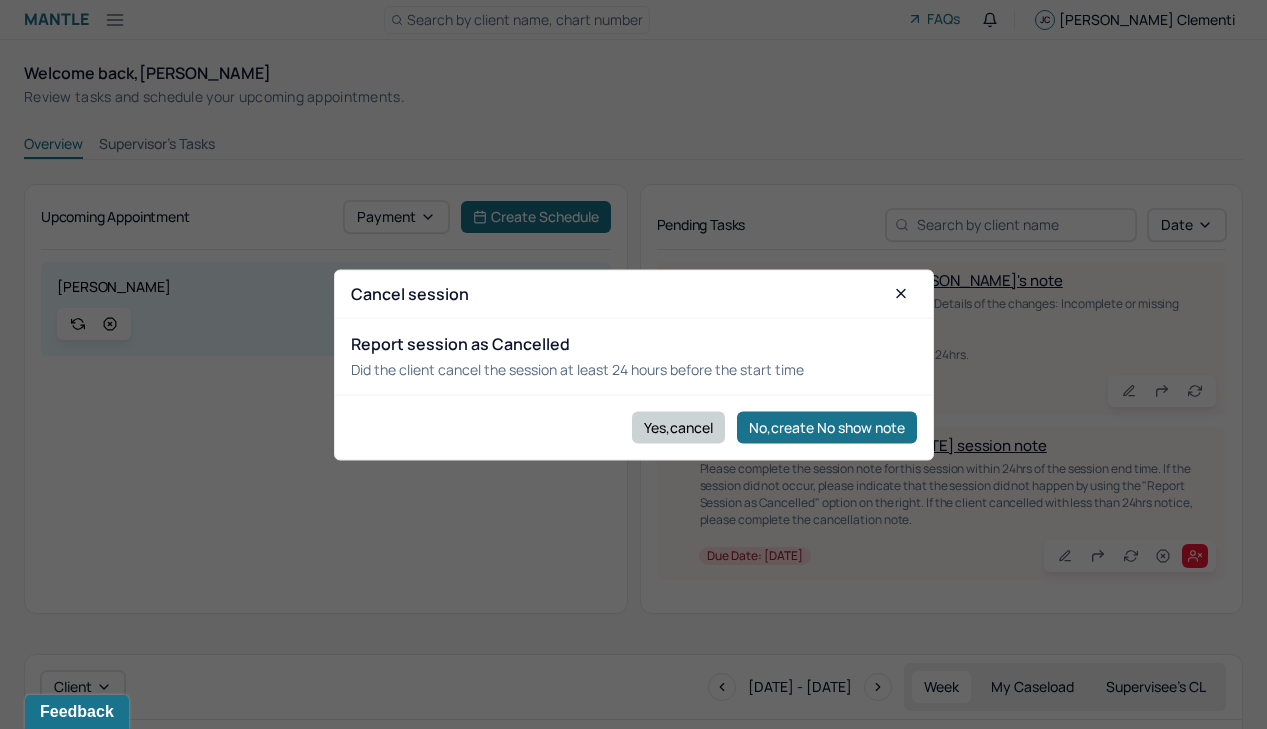 click on "Yes,cancel" at bounding box center [678, 427] 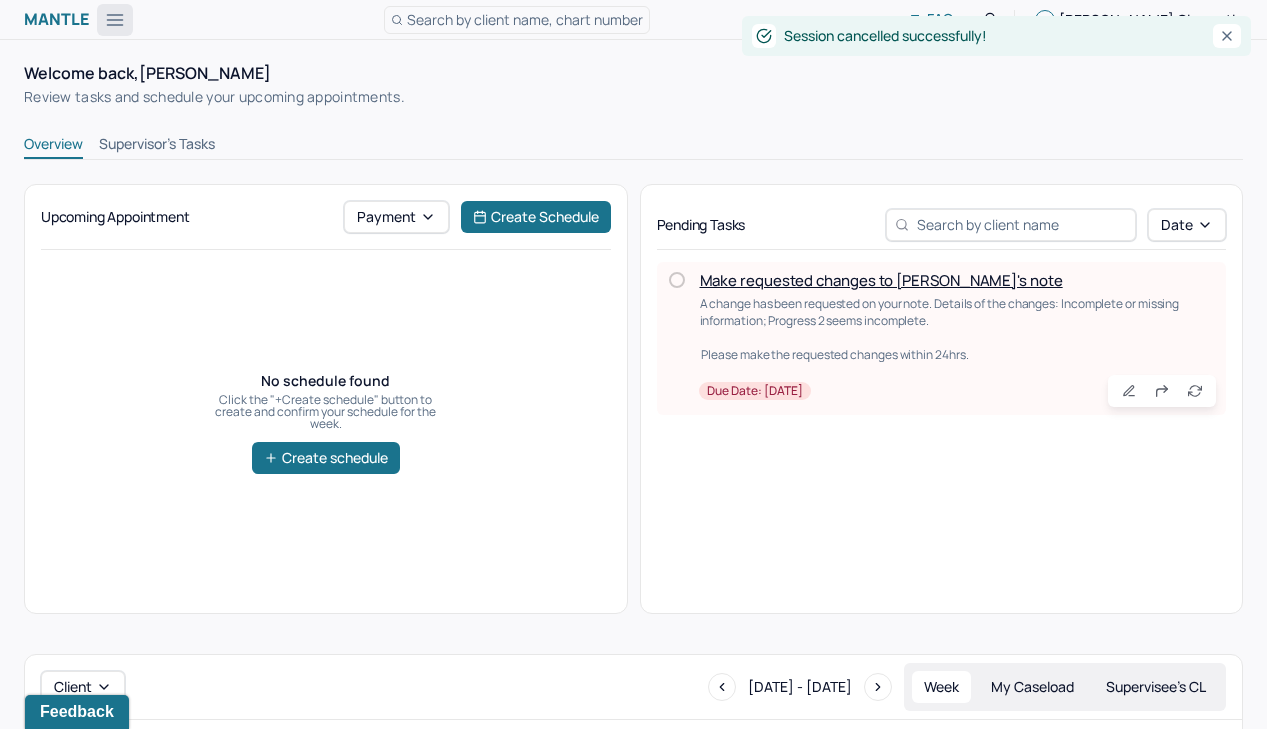 click 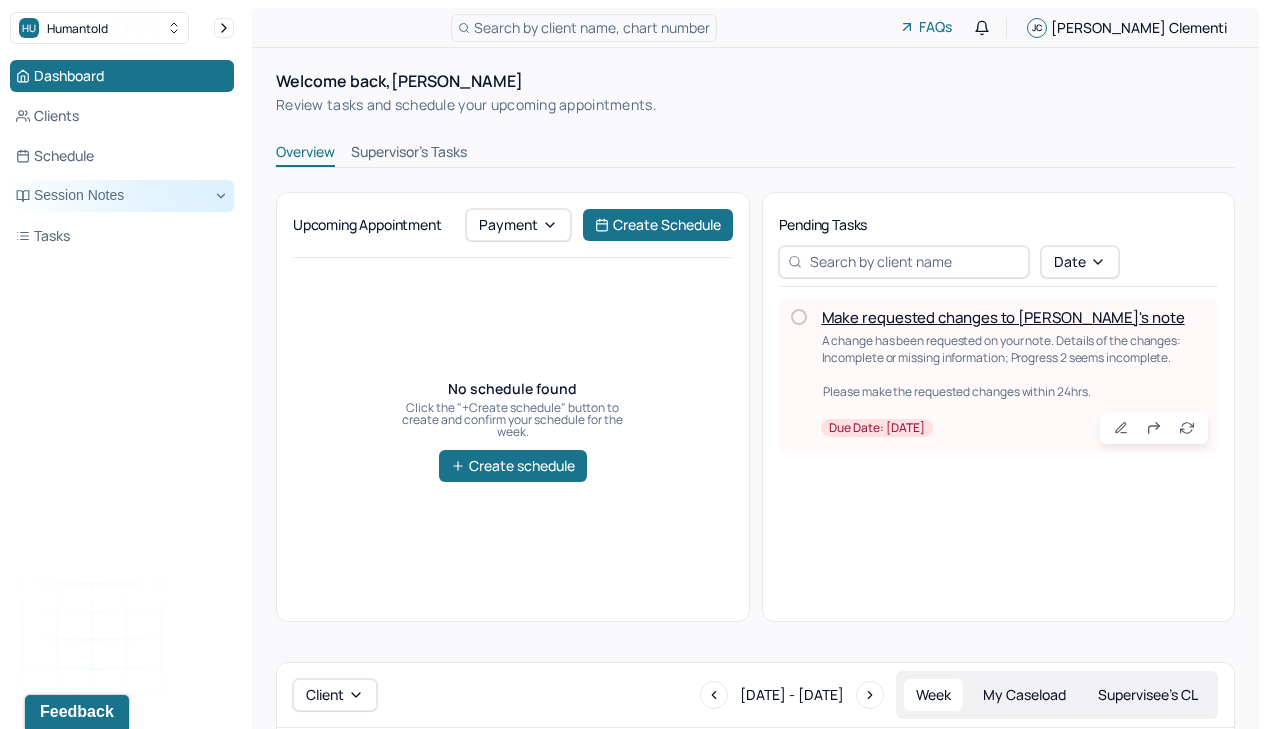 click on "Session Notes" at bounding box center [122, 196] 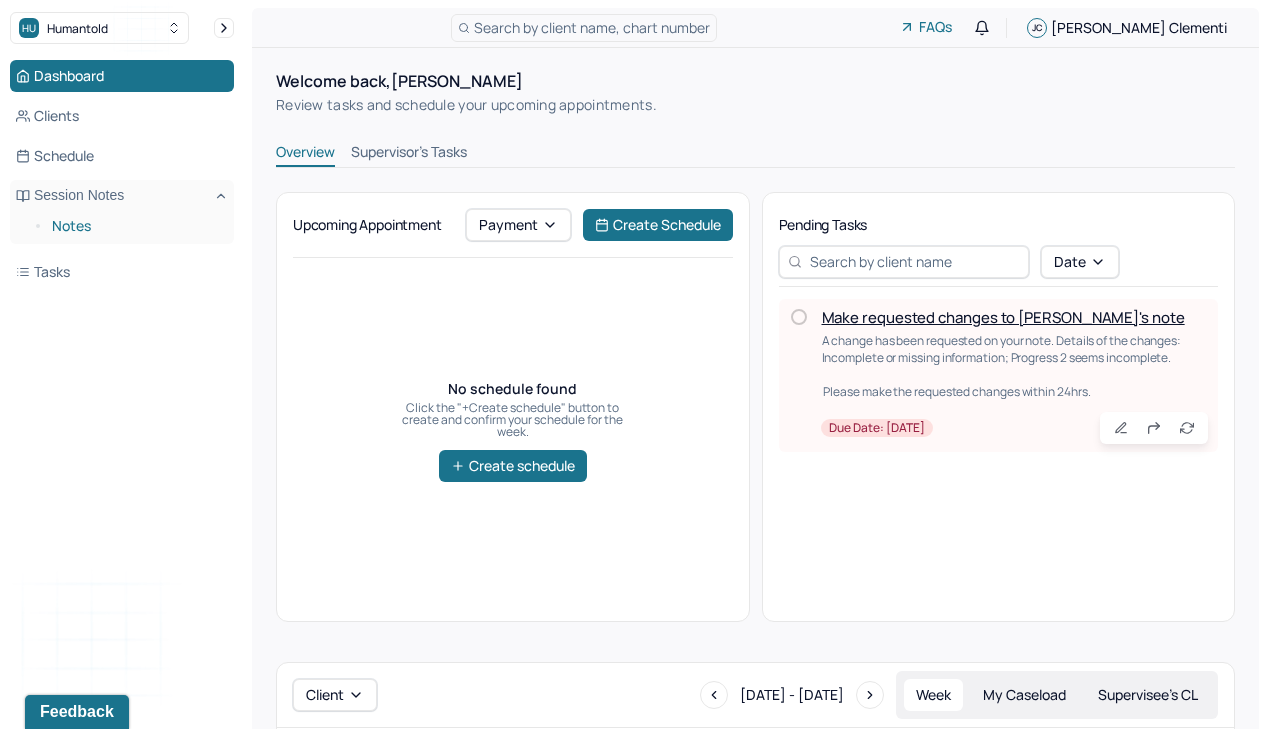 click on "Notes" at bounding box center (135, 226) 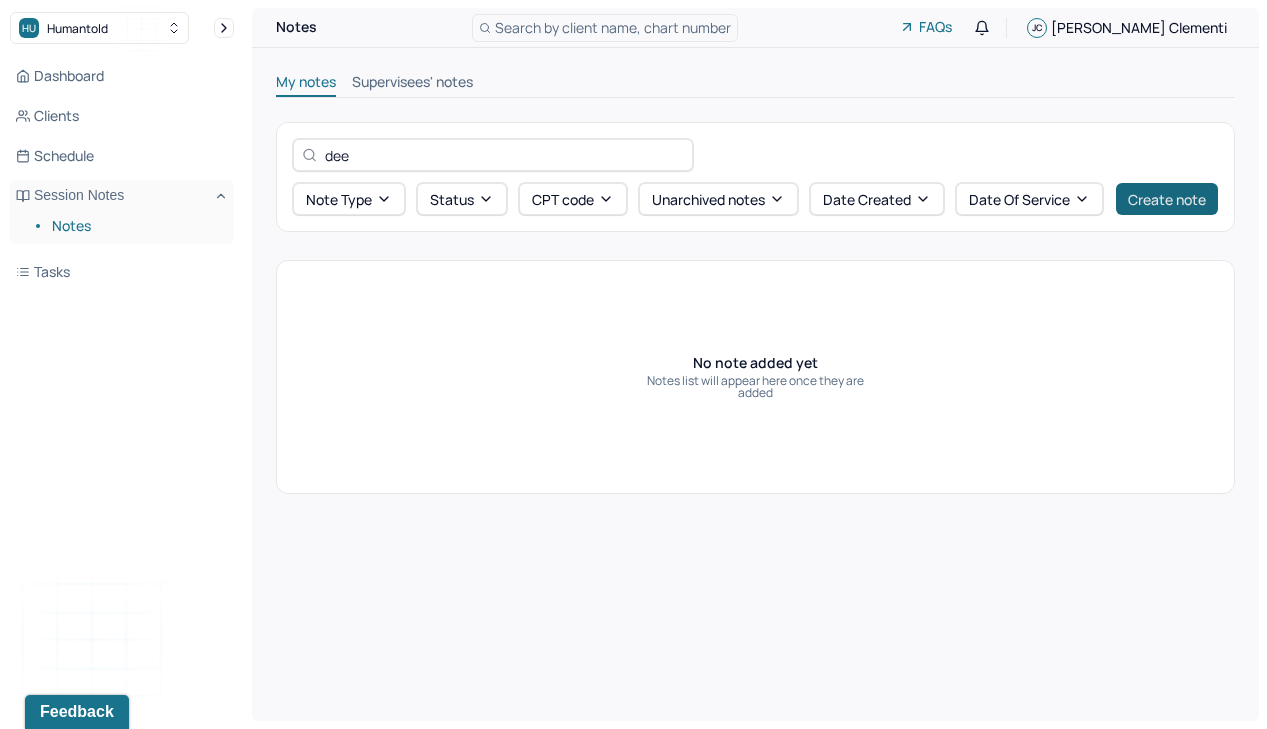 click on "Create note" at bounding box center [1167, 199] 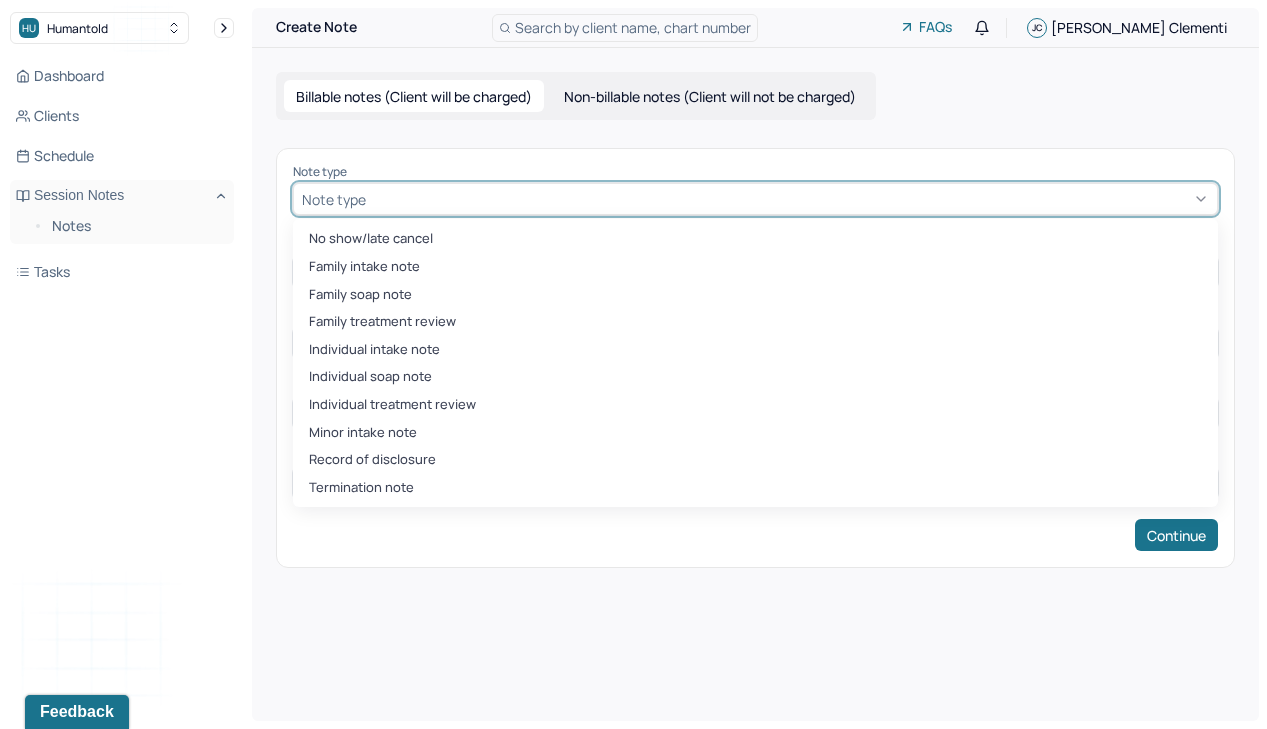 click on "Note type" at bounding box center [334, 199] 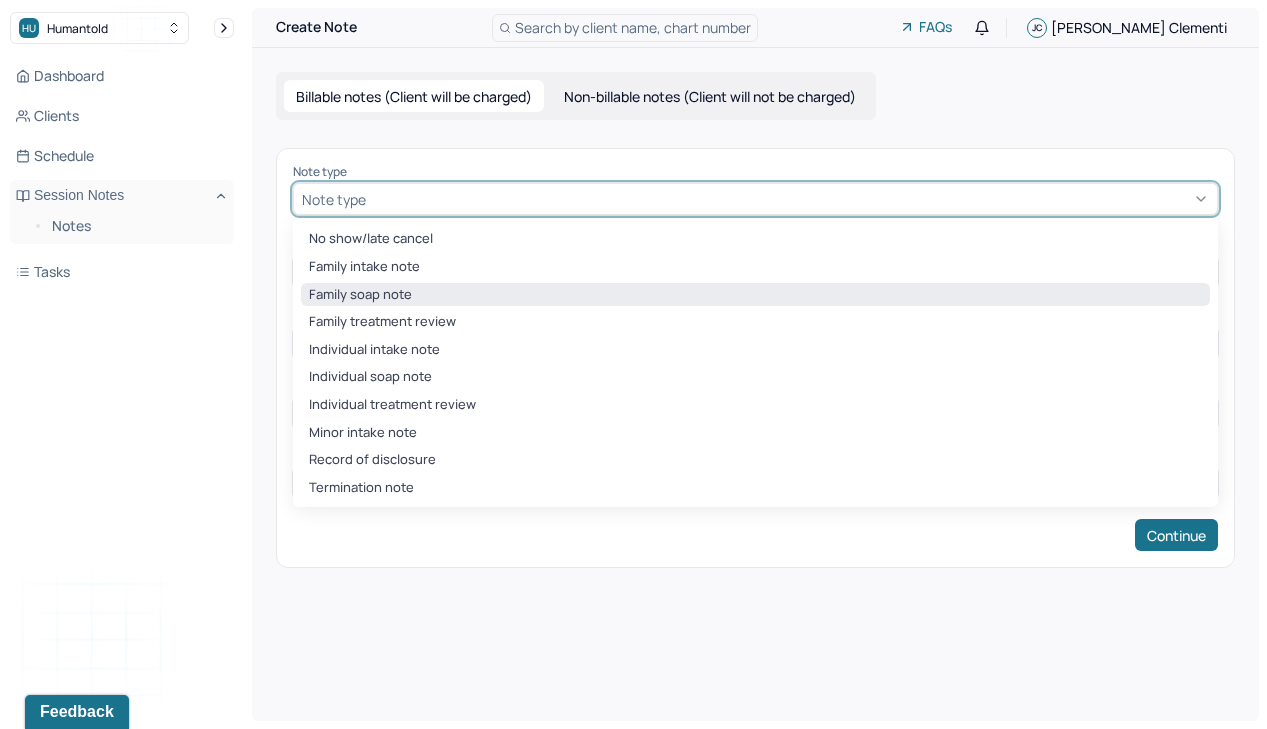 click on "Family soap note" at bounding box center [755, 295] 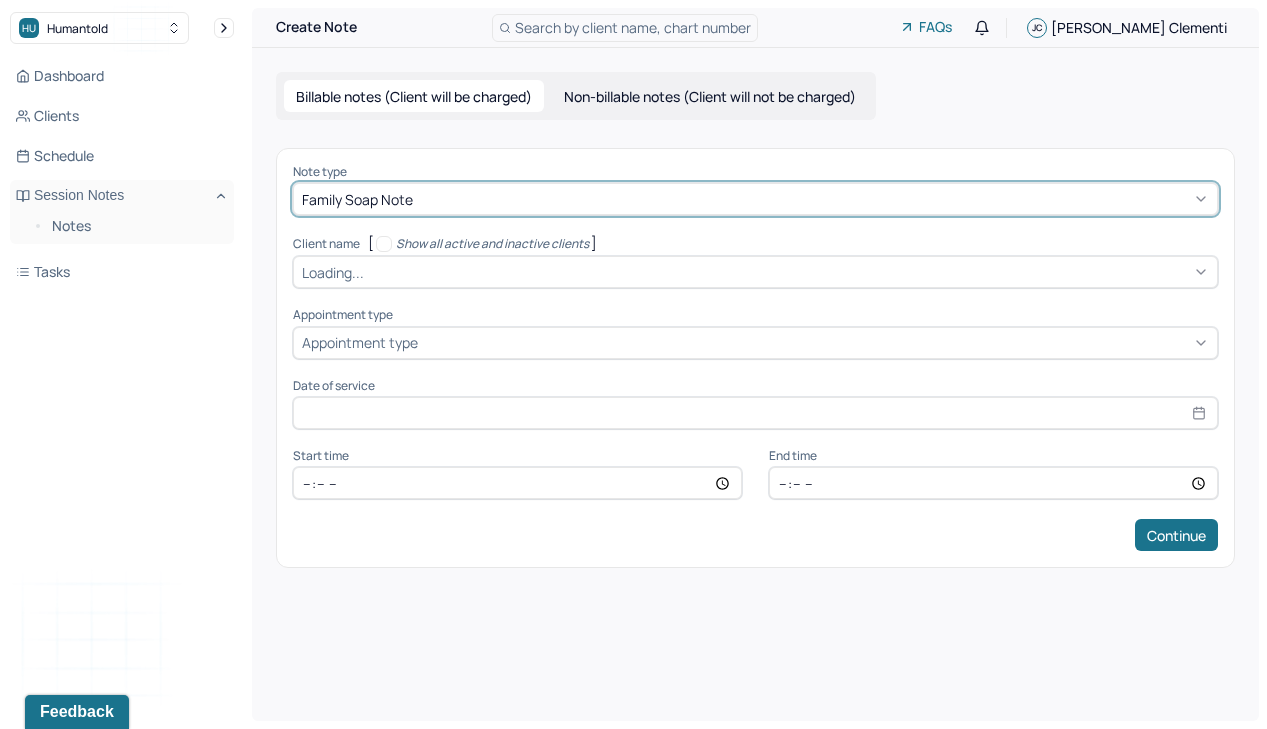 click on "Loading..." at bounding box center [333, 272] 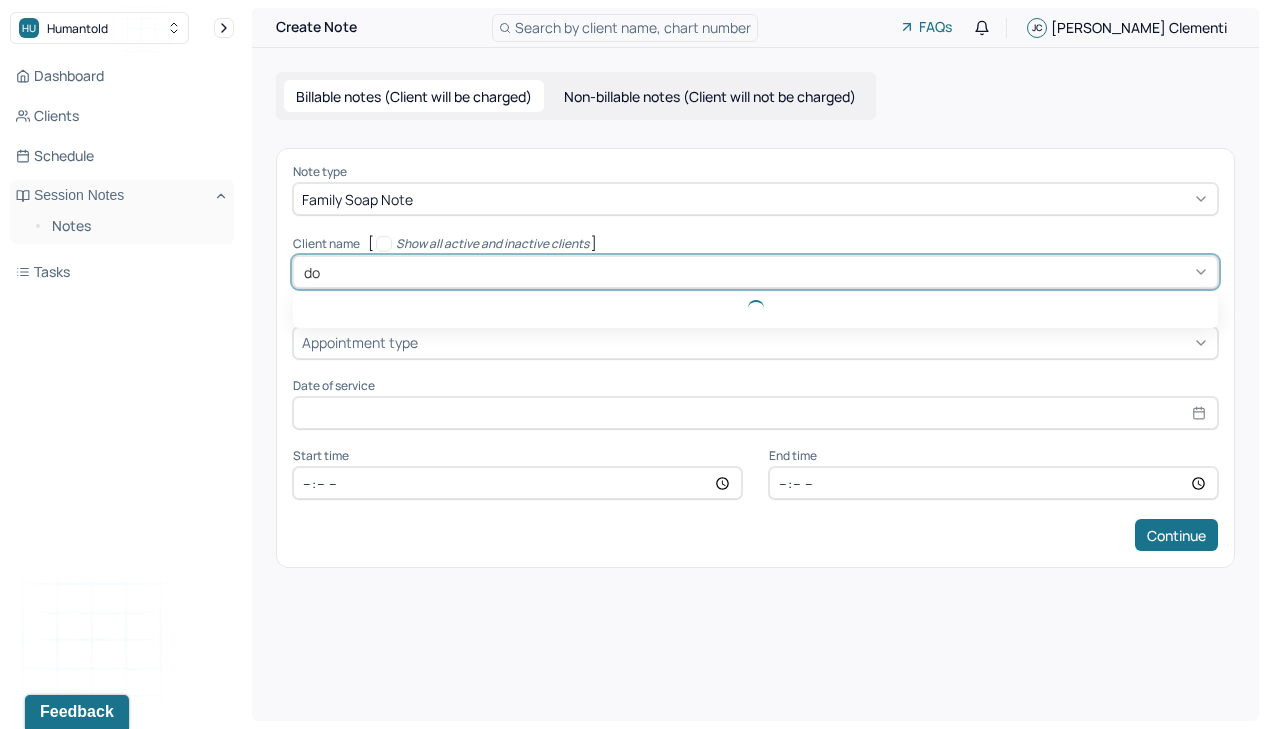 type on "dor" 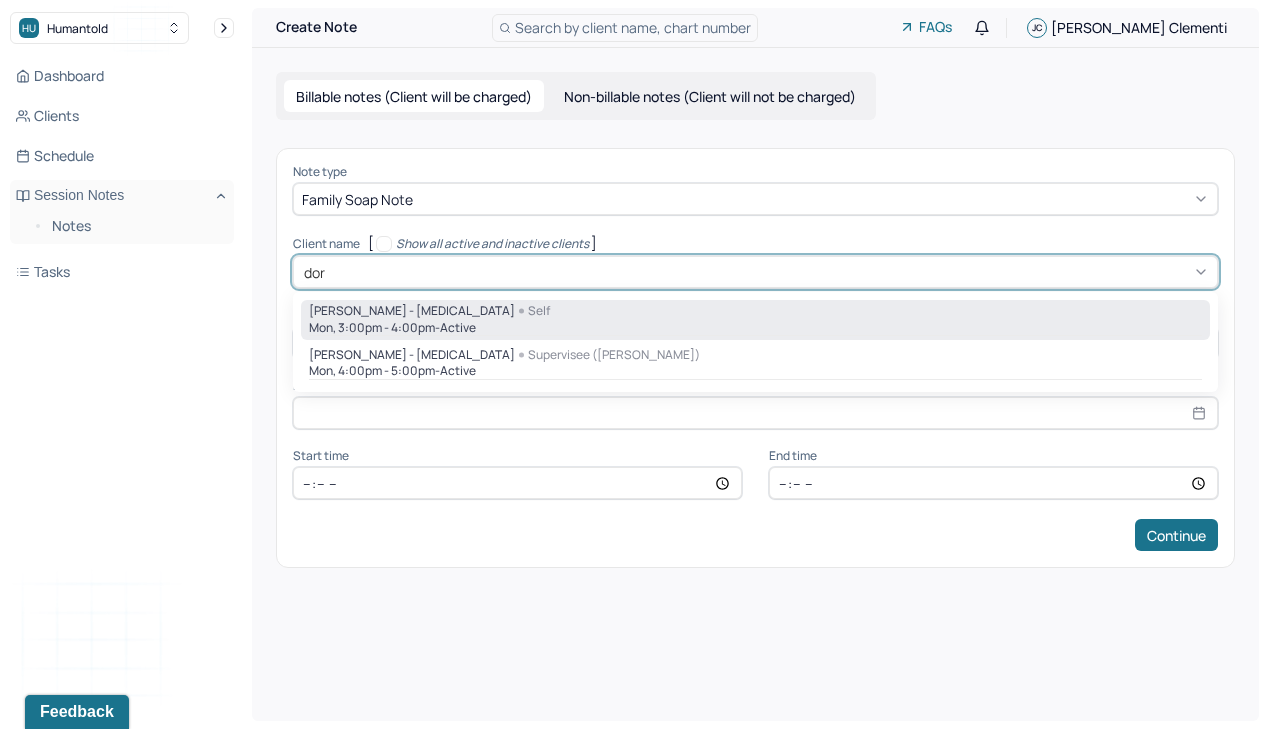 click on "Mon, 3:00pm - 4:00pm  -  active" at bounding box center [755, 328] 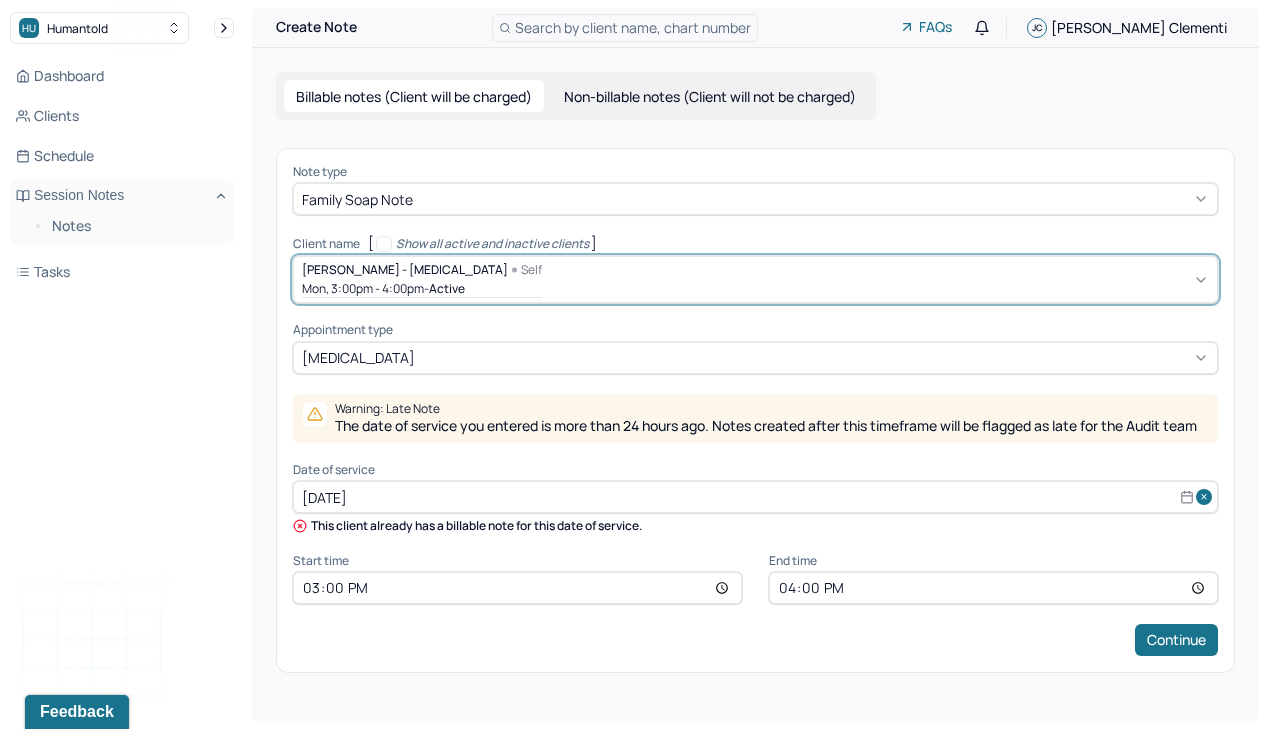 click on "[DATE]" at bounding box center (755, 497) 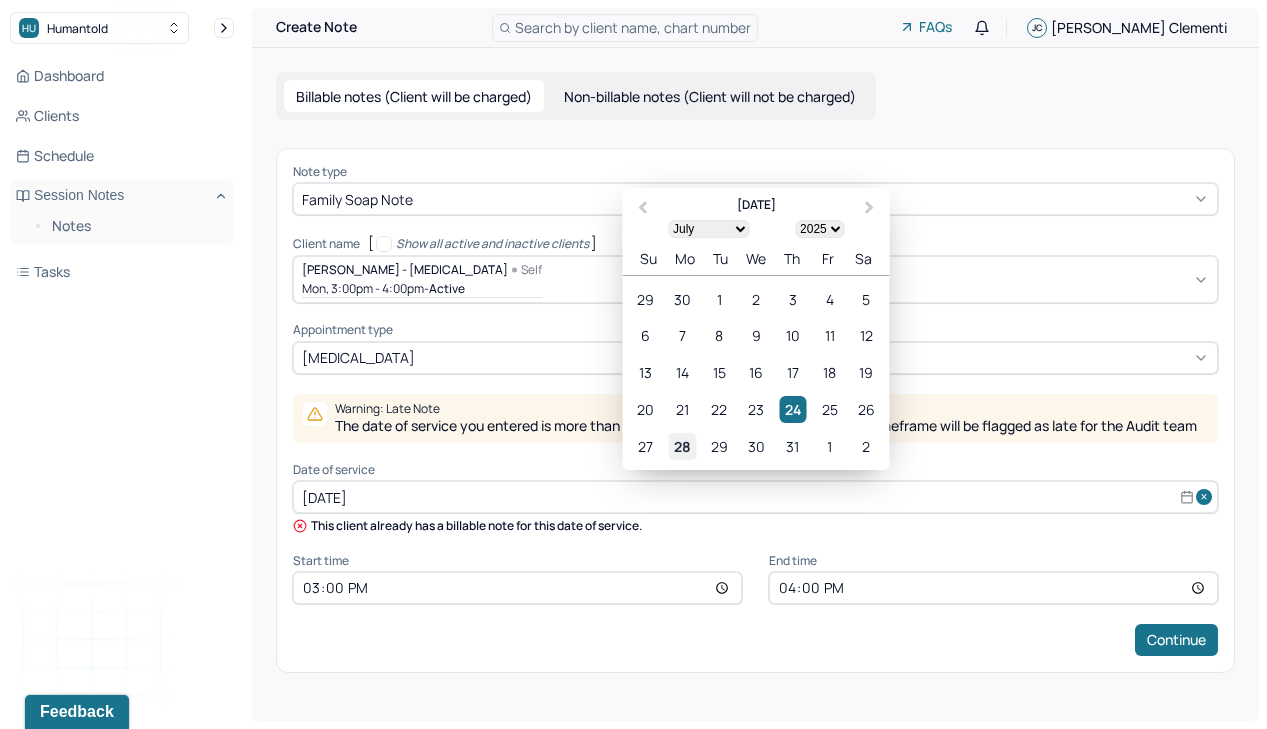 click on "28" at bounding box center (682, 446) 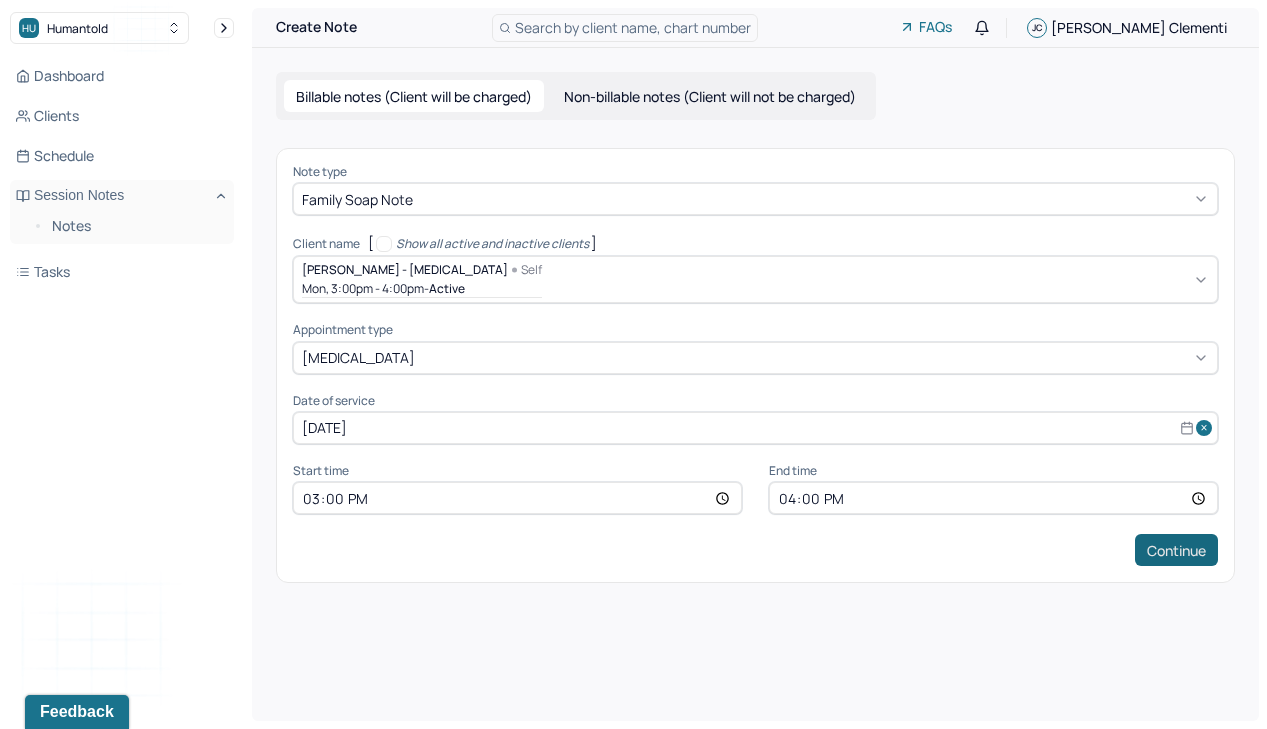 click on "Continue" at bounding box center [1176, 550] 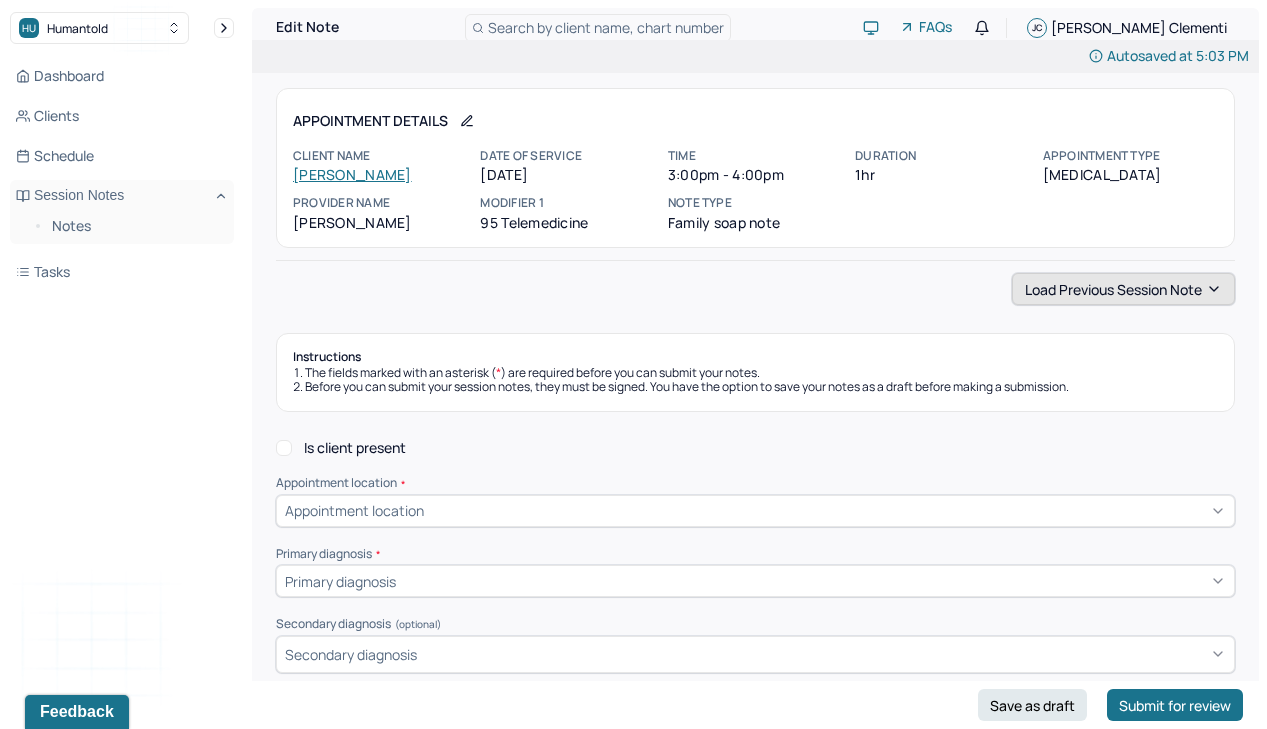 click on "Load previous session note" at bounding box center [1123, 289] 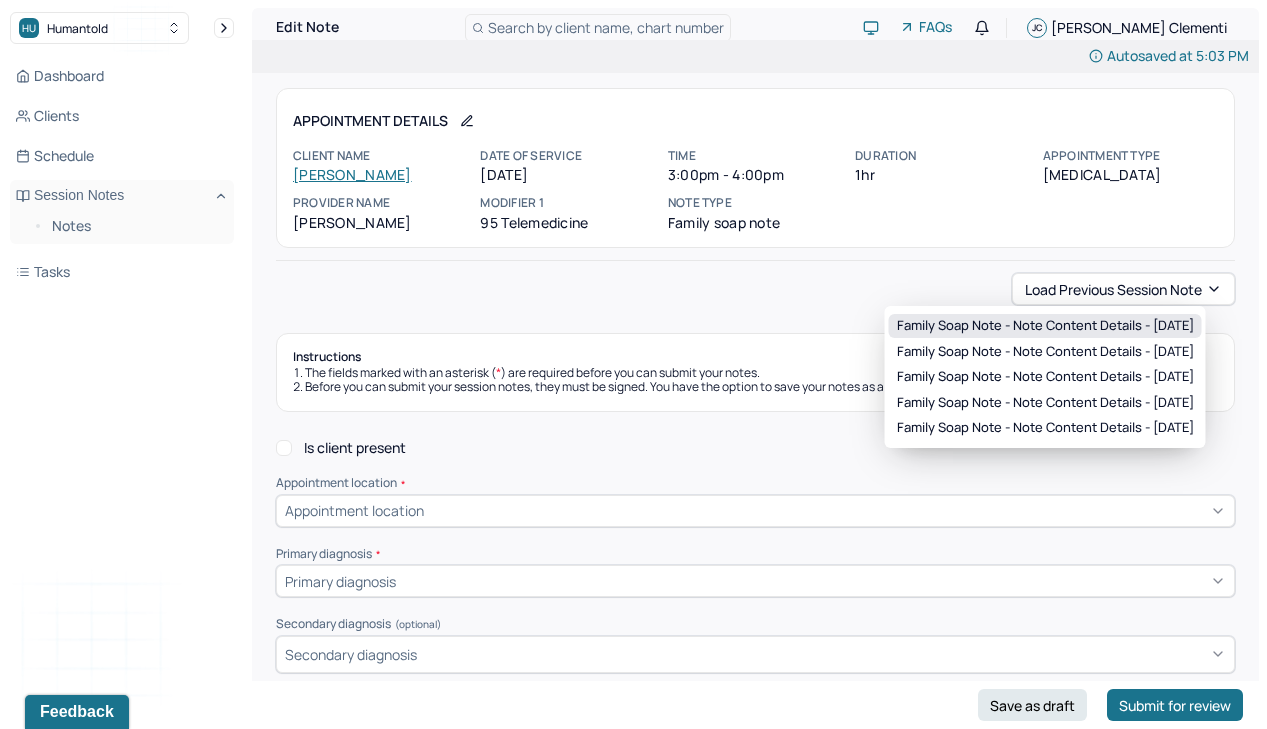 click on "Family soap note   - Note content Details -   [DATE]" at bounding box center (1045, 326) 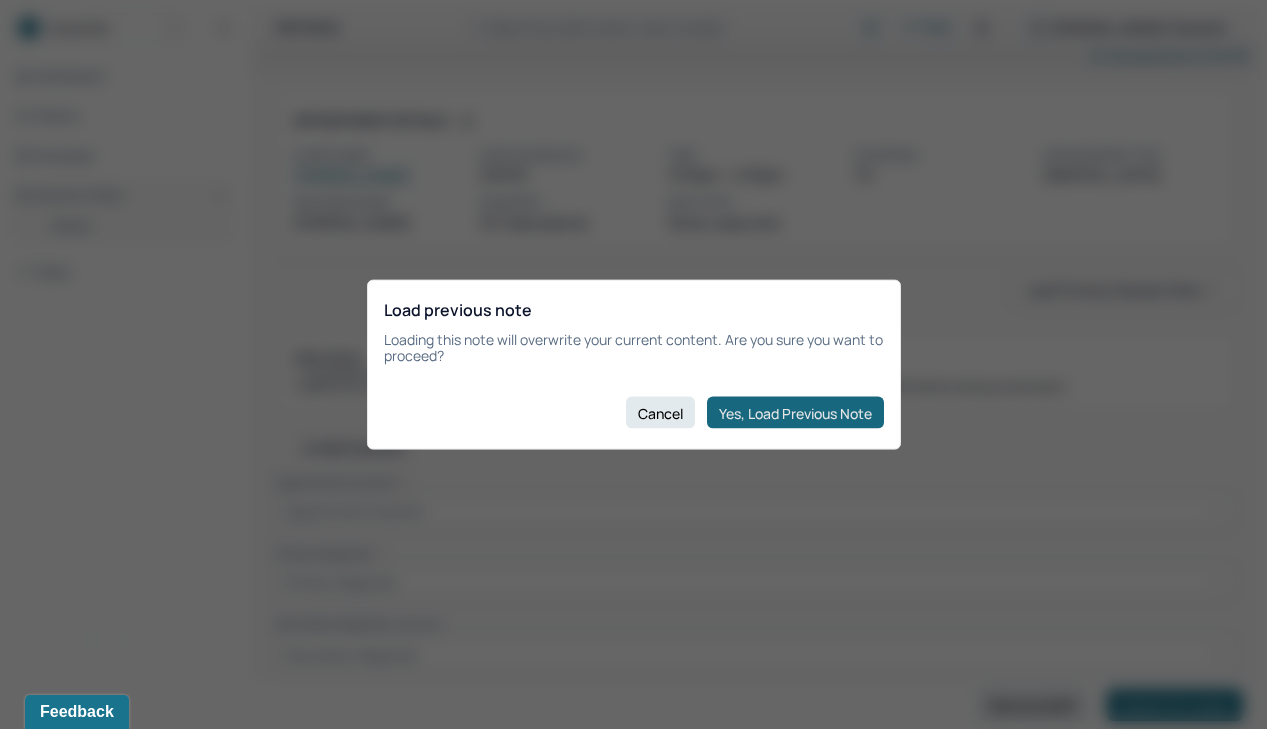 click on "Yes, Load Previous Note" at bounding box center [795, 413] 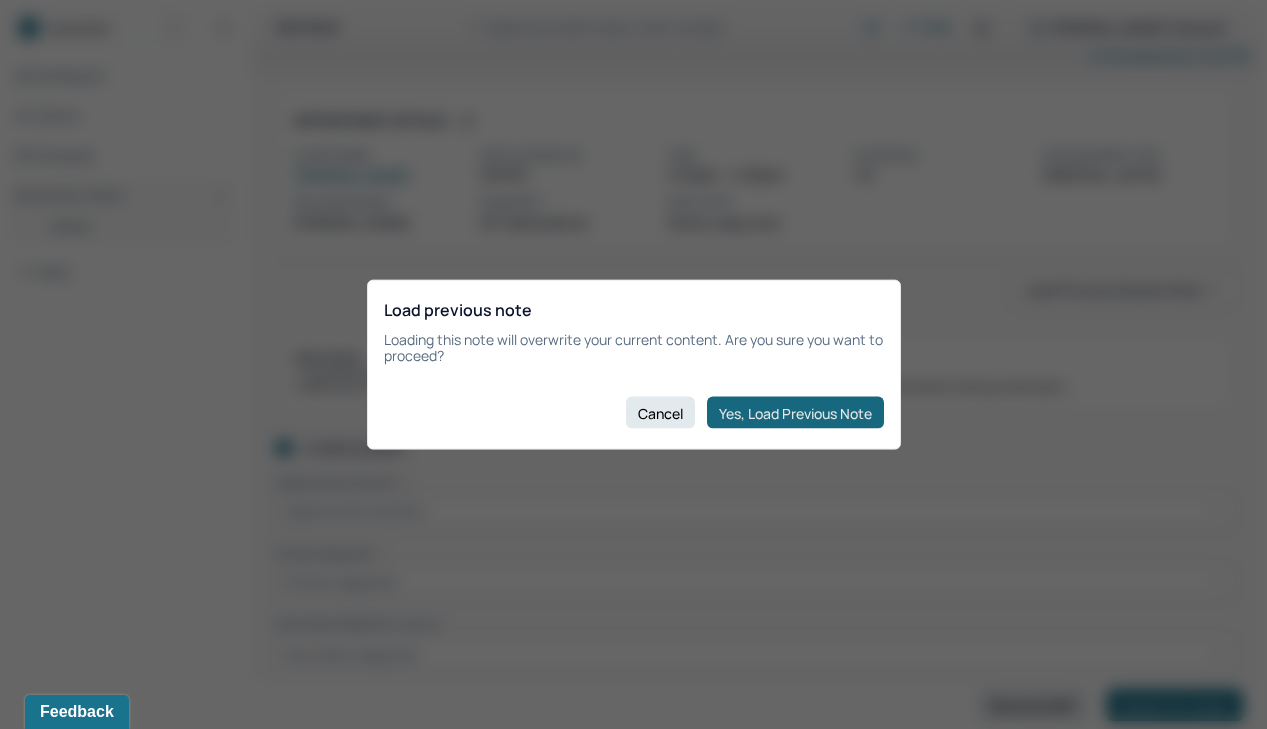 checkbox on "true" 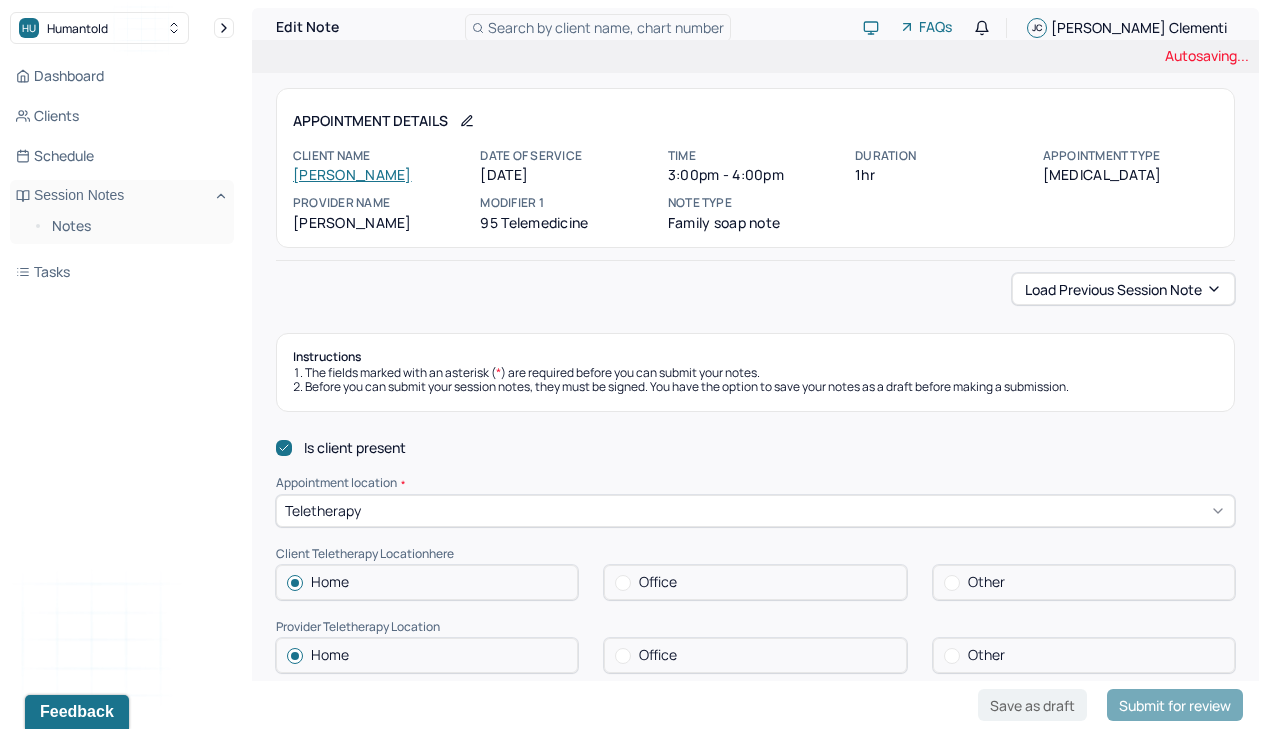click on "Load previous session note" at bounding box center [755, 289] 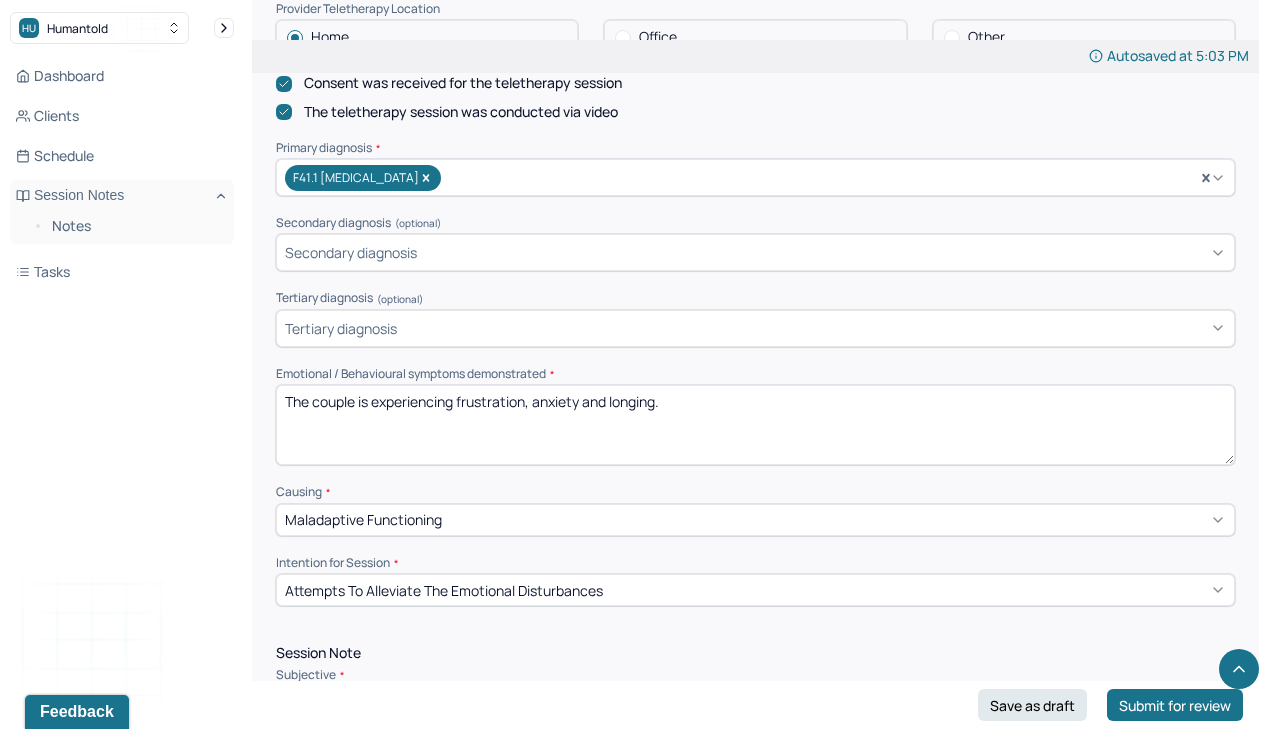scroll, scrollTop: 698, scrollLeft: 0, axis: vertical 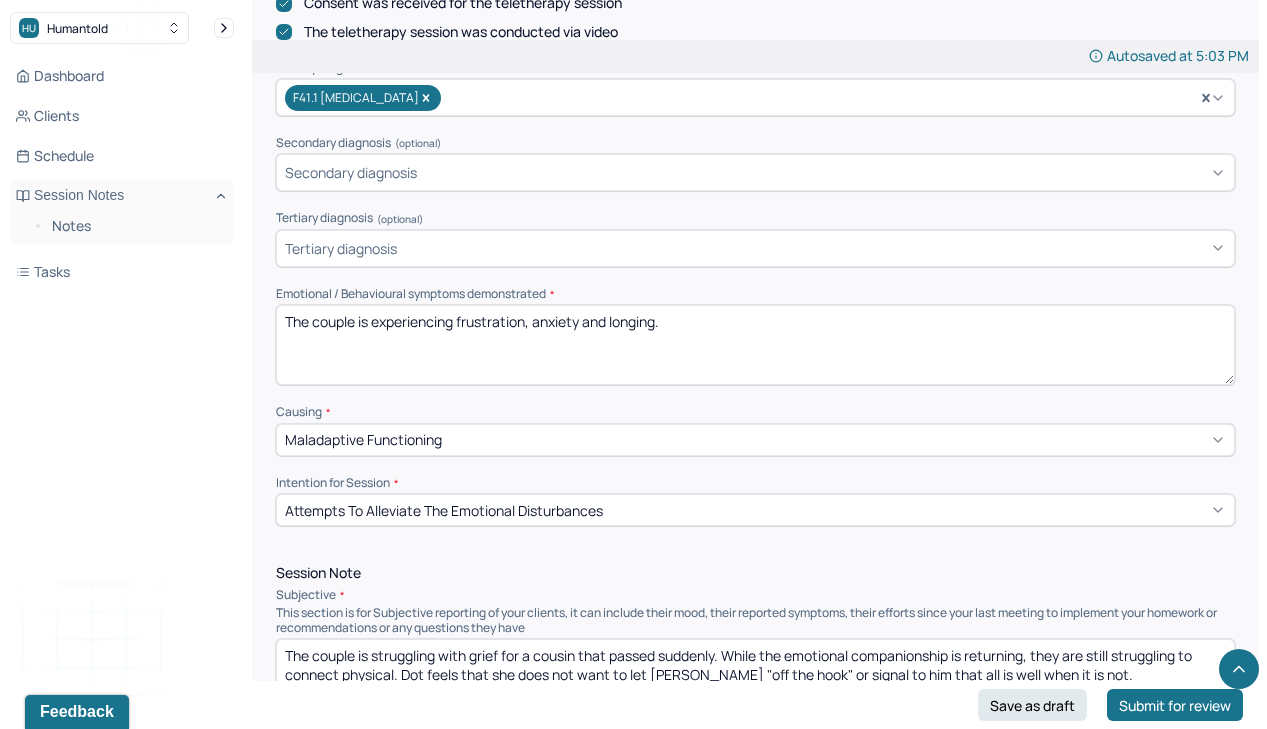drag, startPoint x: 660, startPoint y: 307, endPoint x: 462, endPoint y: 310, distance: 198.02272 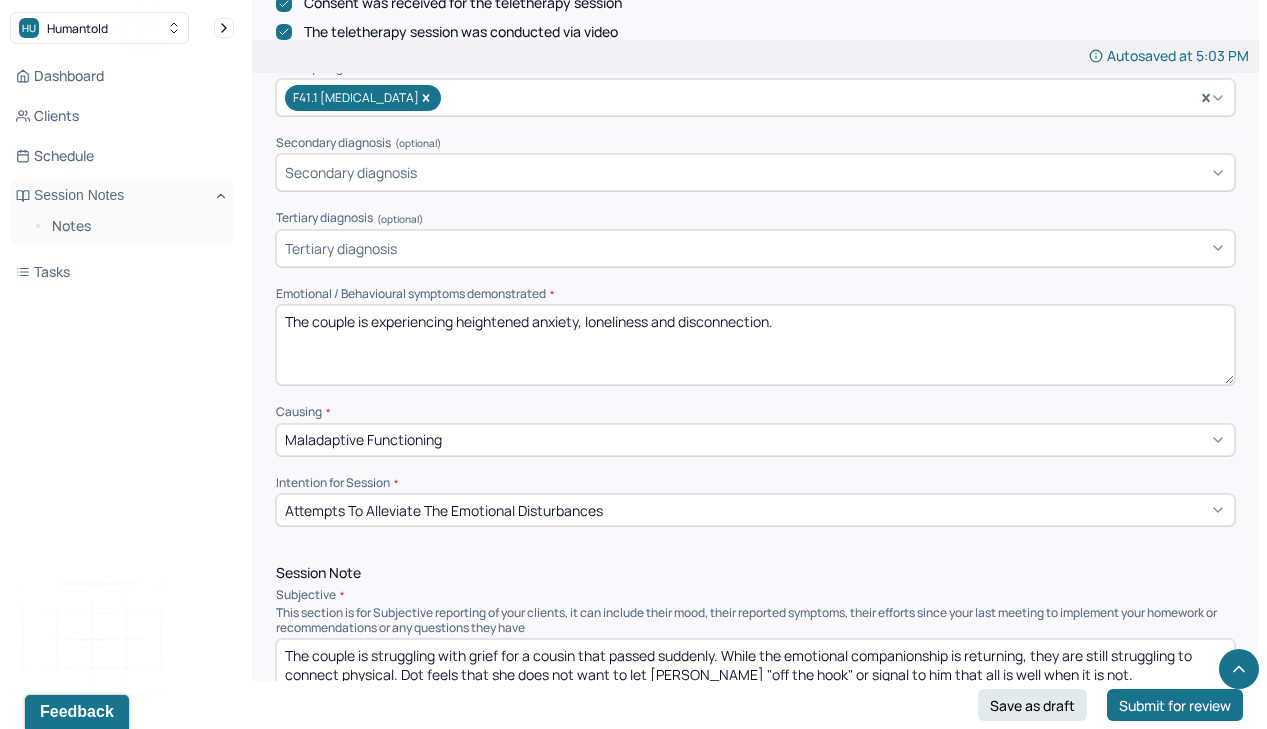 click on "The couple is experiencing heightened anxiety, loneliness and disconecction." at bounding box center (755, 345) 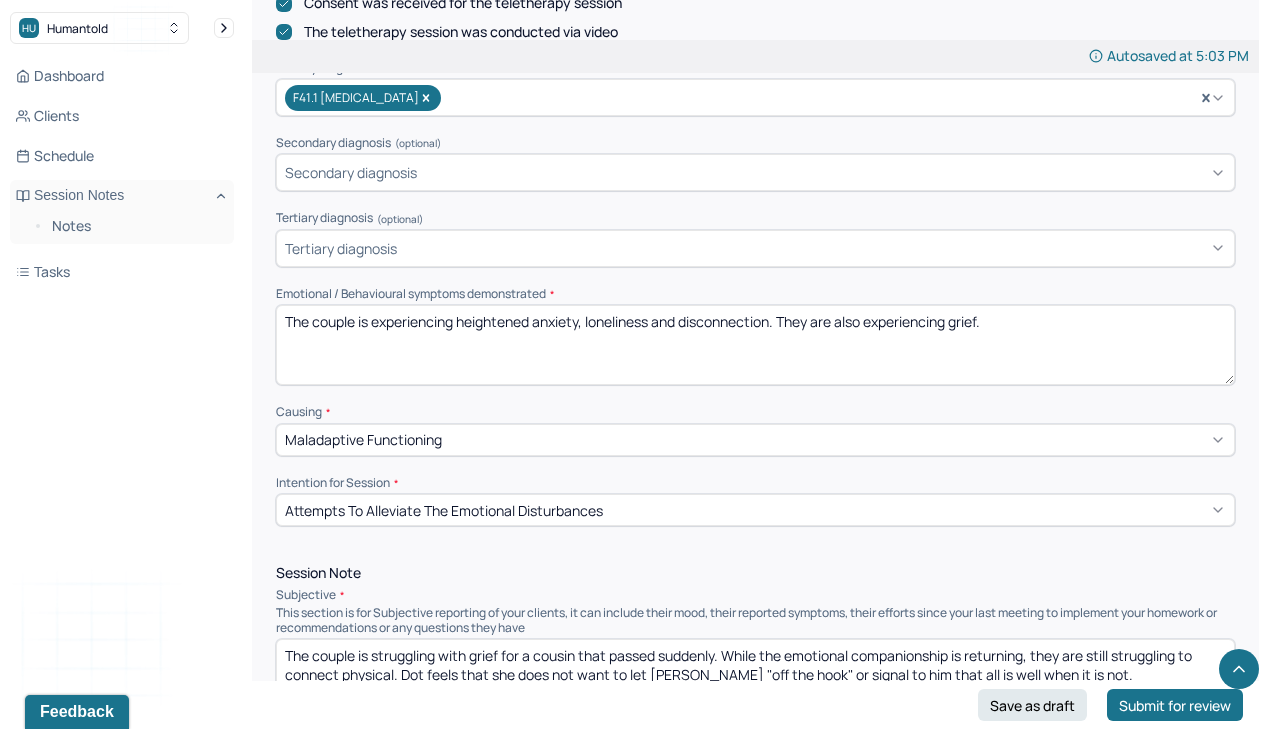 type on "The couple is experiencing heightened anxiety, loneliness and disconnection. They are also experiencing grief." 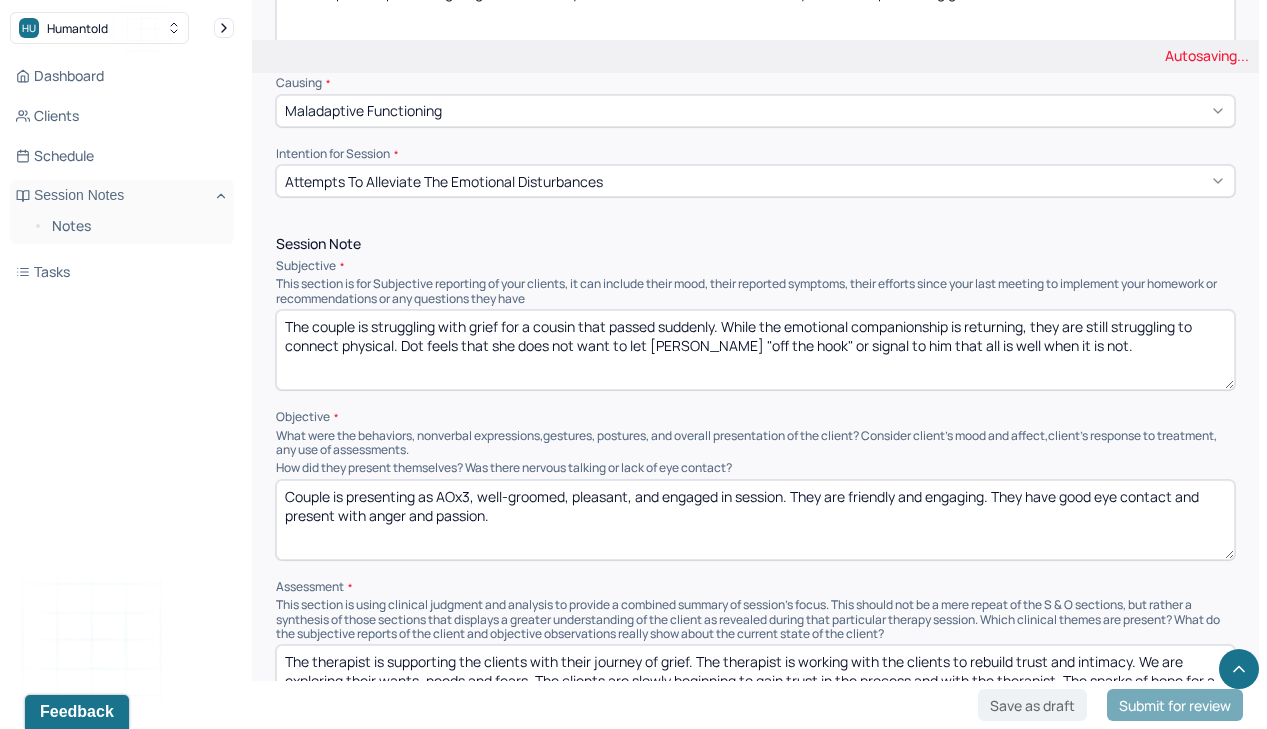 scroll, scrollTop: 1032, scrollLeft: 0, axis: vertical 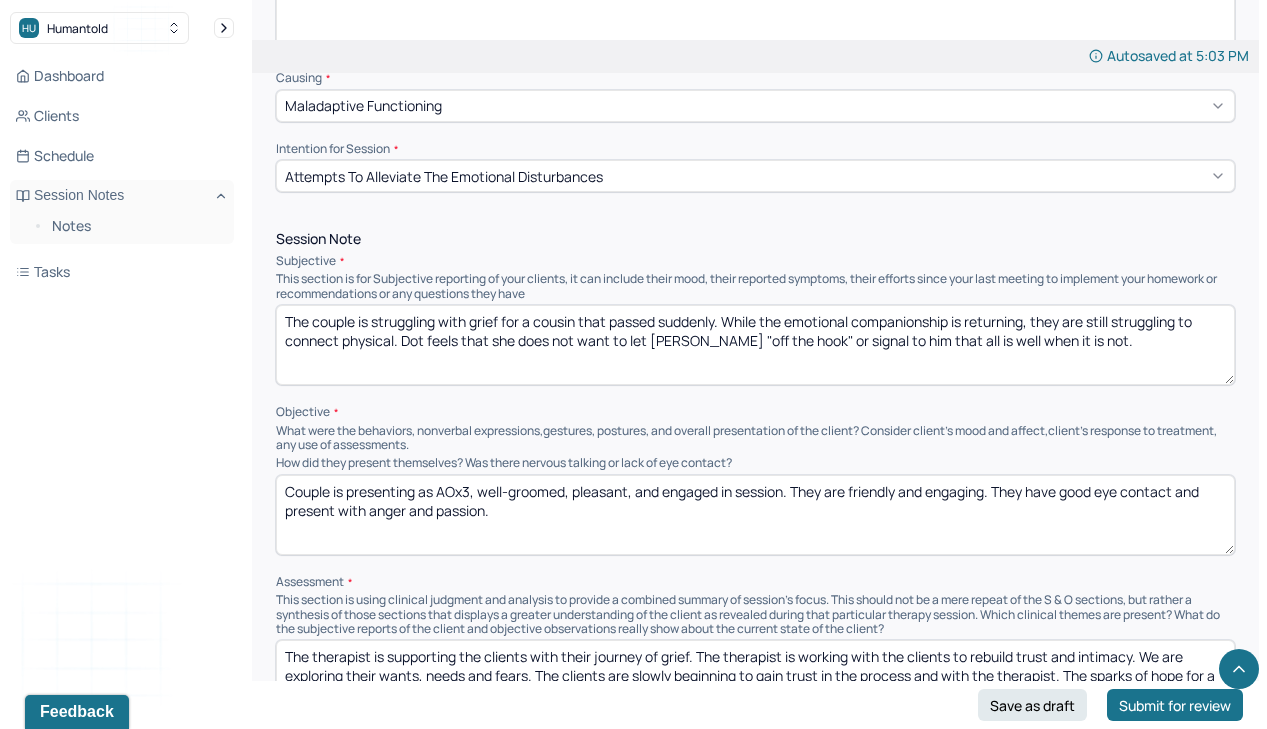 drag, startPoint x: 1067, startPoint y: 330, endPoint x: 375, endPoint y: 302, distance: 692.5662 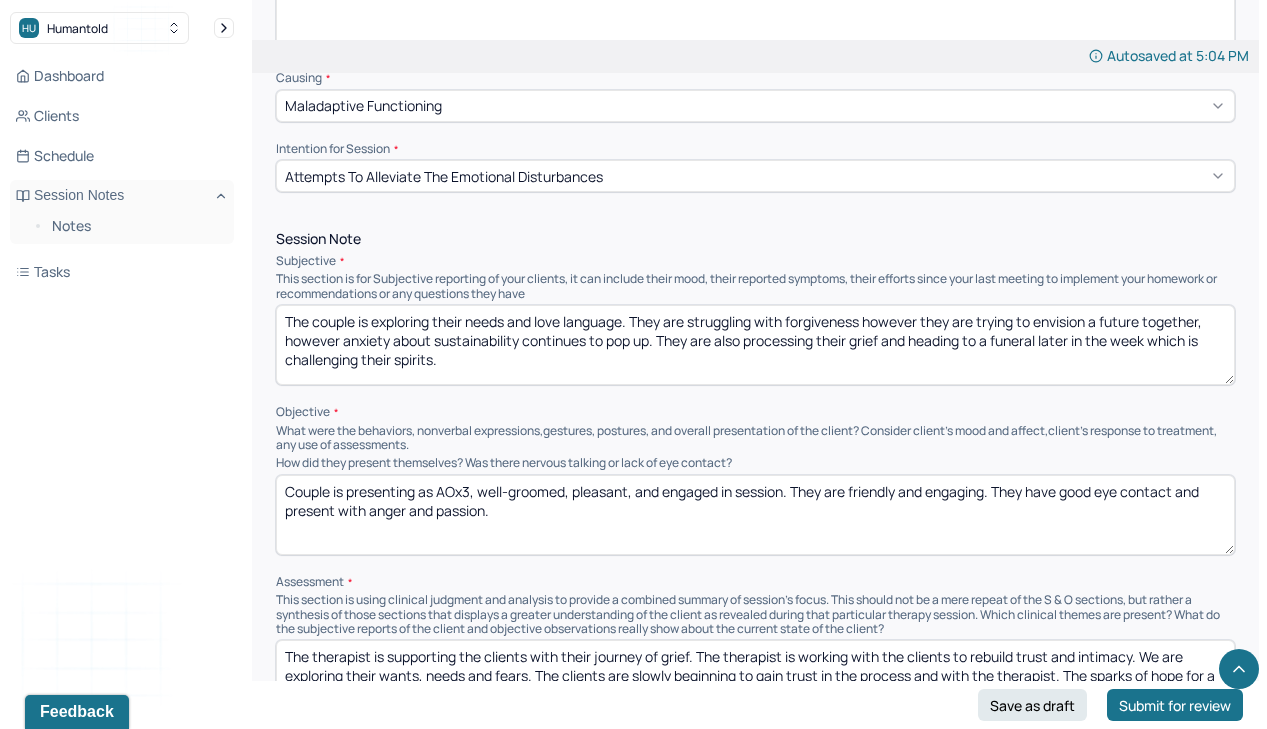 type on "The couple is exploring their needs and love language. They are struggling with forgiveness however they are trying to envision a future together, however anxiety about sustainability continues to pop up. They are also processing their grief and heading to a funeral later in the week which is challenging their spirits." 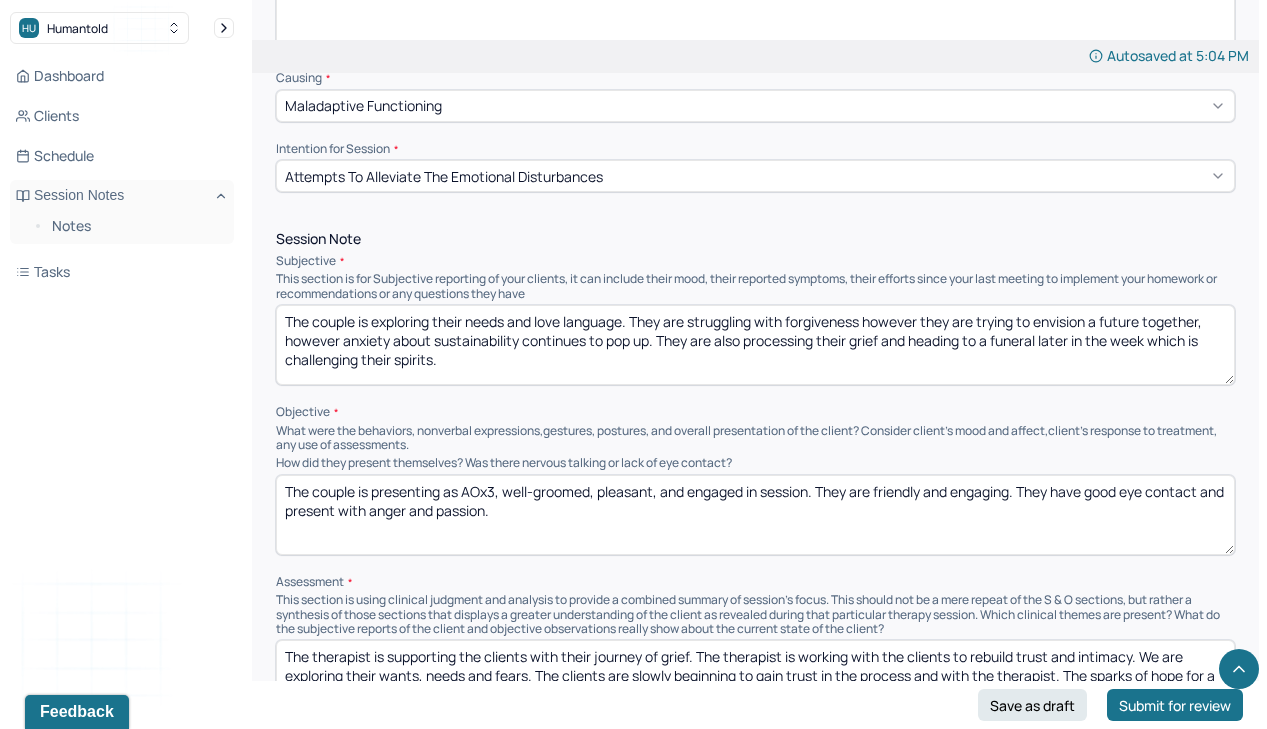 click on "The couple is presenting as AOx3, well-groomed, pleasant, and engaged in session. They are friendly and engaging. They have good eye contact and present with anger and passion." at bounding box center (755, 515) 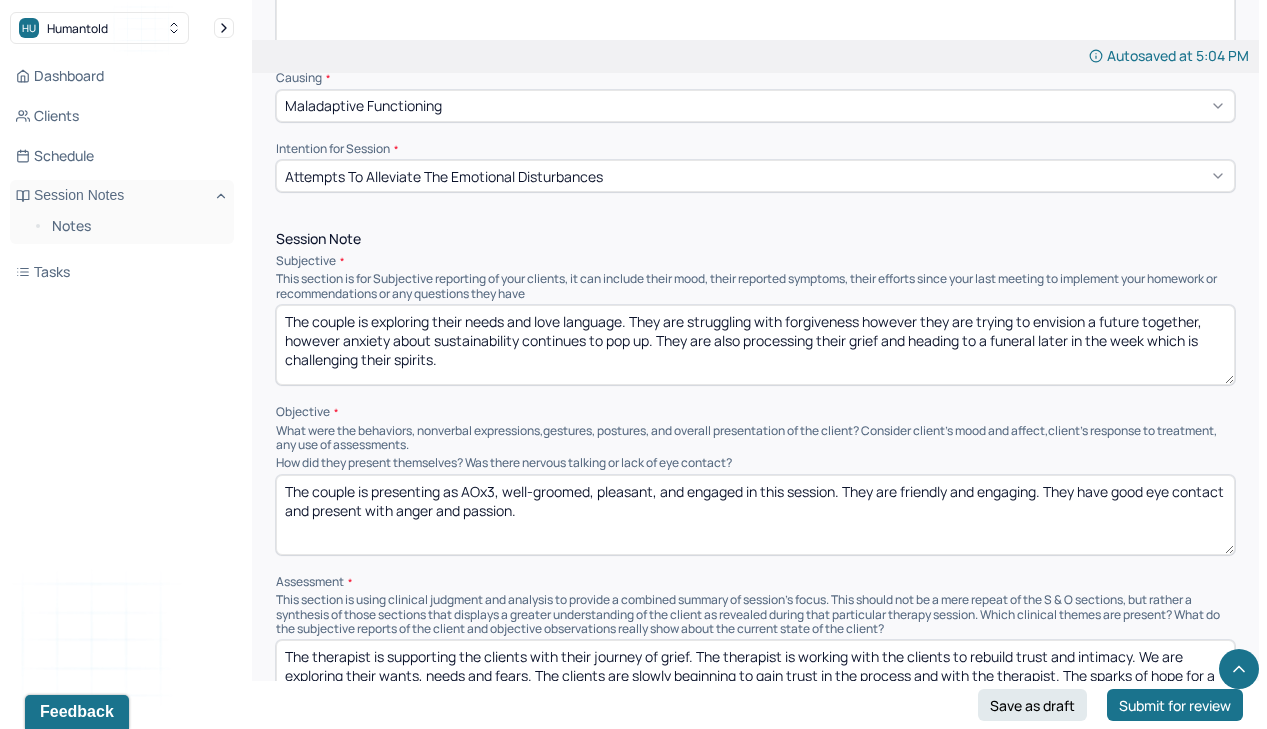 click on "What were the behaviors, nonverbal expressions,gestures, postures, and overall presentation of the client? Consider client's mood and affect,client's response to treatment, any use of assessments." at bounding box center [755, 438] 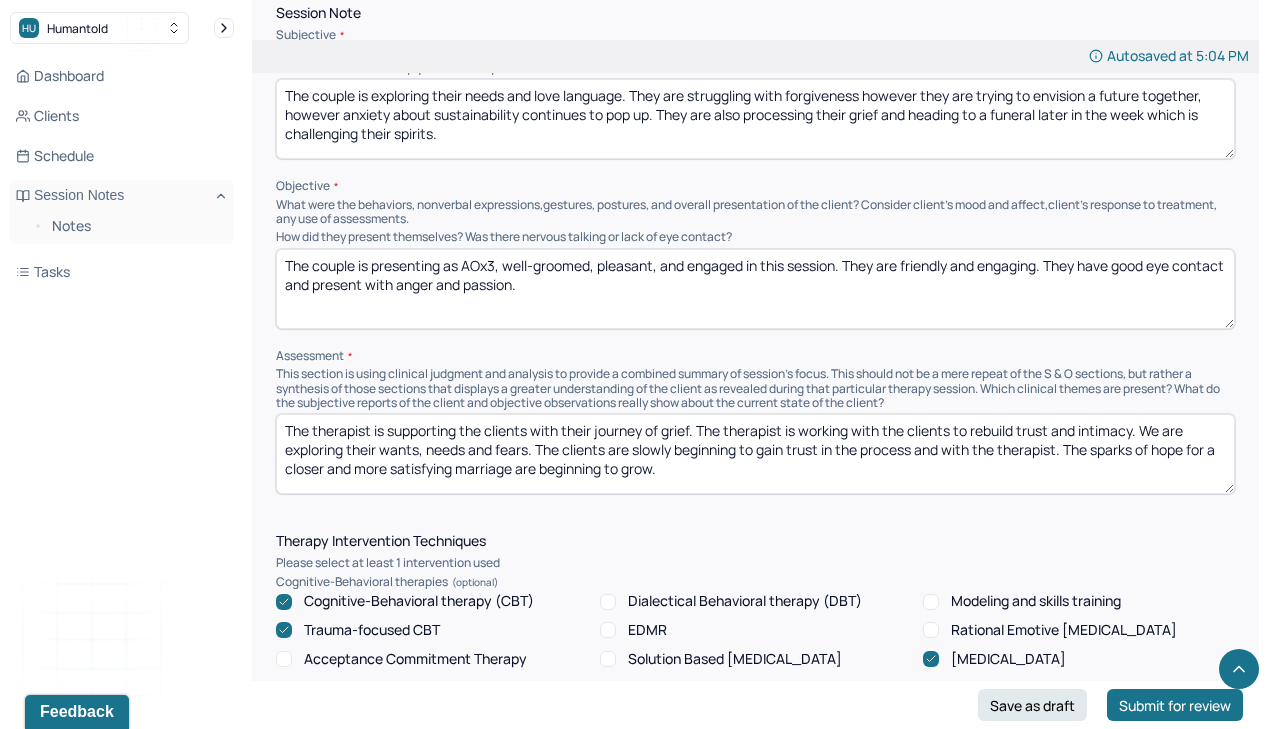 scroll, scrollTop: 1268, scrollLeft: 0, axis: vertical 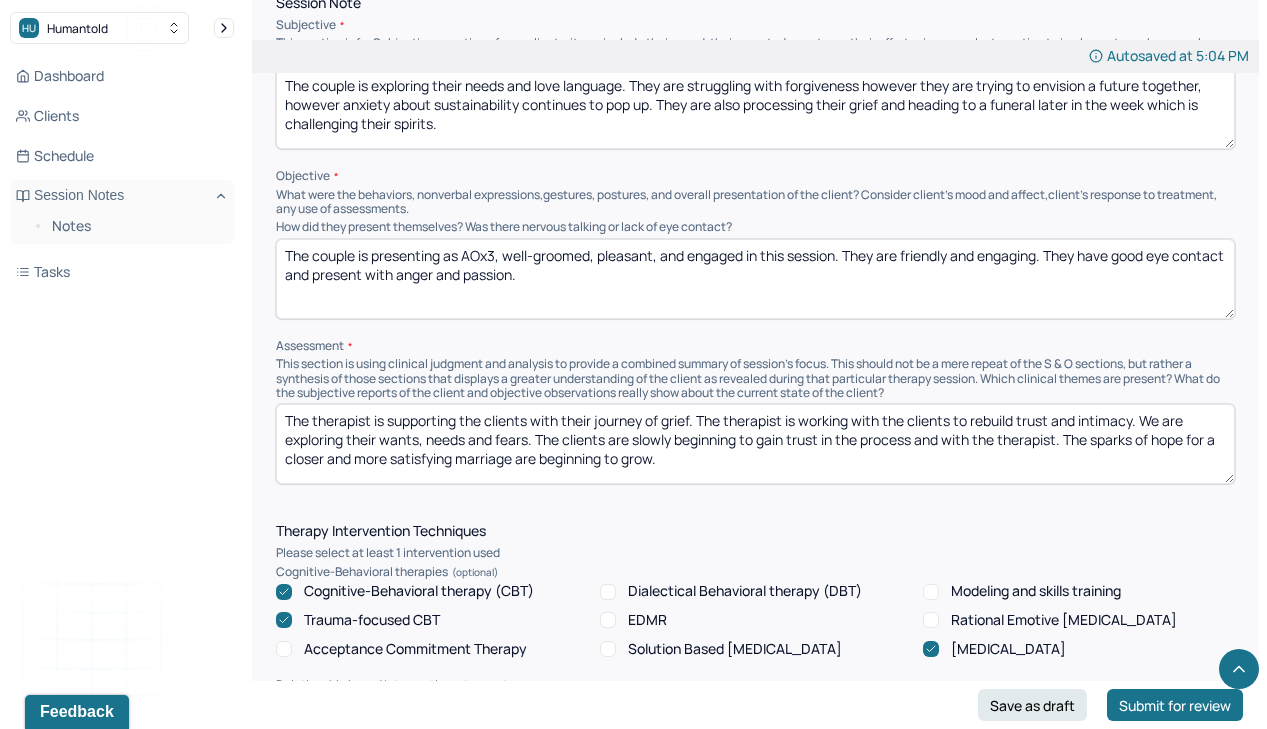 drag, startPoint x: 954, startPoint y: 233, endPoint x: 925, endPoint y: 232, distance: 29.017237 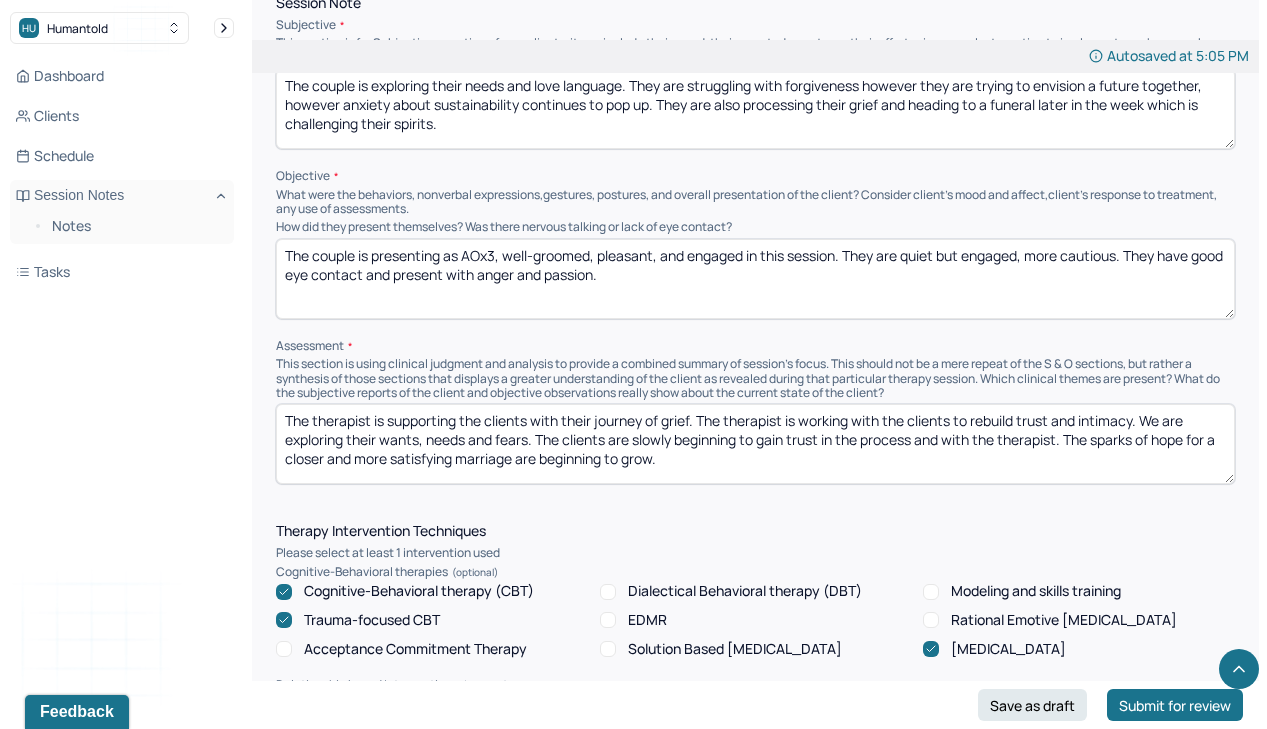 type on "The couple is presenting as AOx3, well-groomed, pleasant, and engaged in this session. They are quiet but engaged, more cautious. They have good eye contact and present with anger and passion." 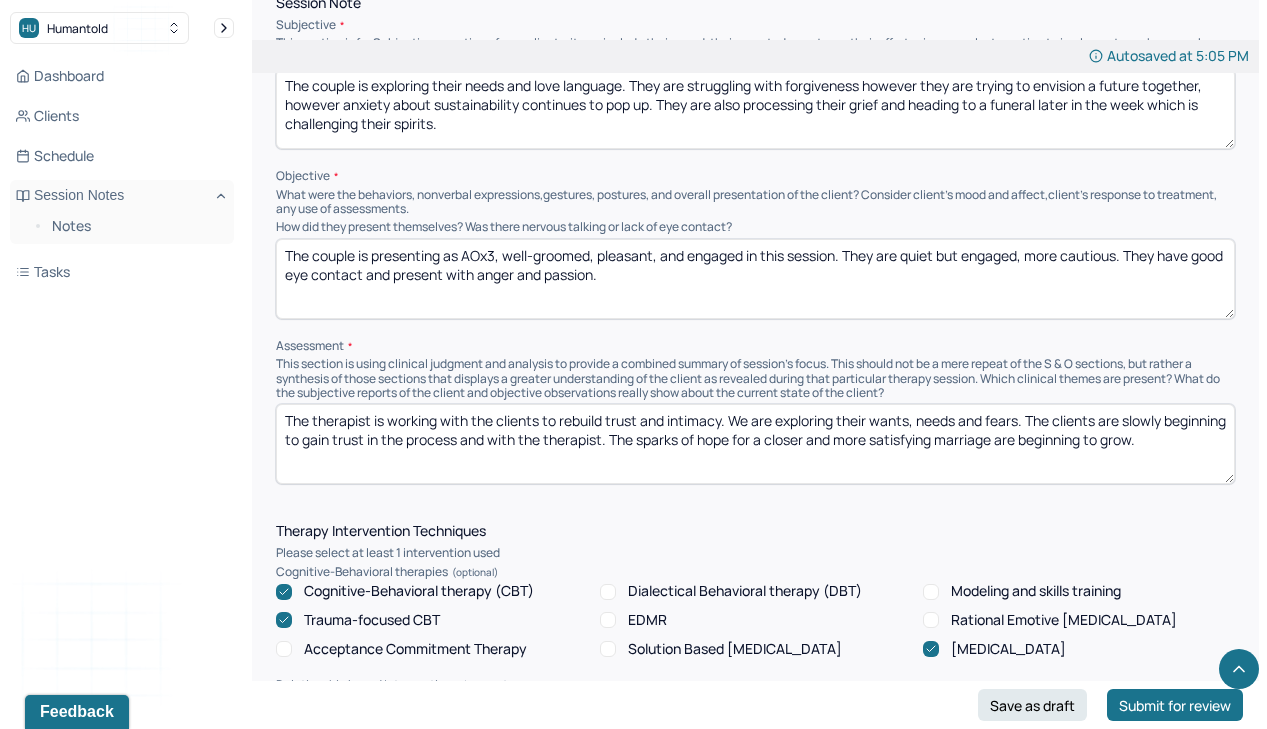 click on "The therapist is working with the clients to rebuild trust and intimacy. We are exploring their wants, needs and fears. The clients are slowly beginning to gain trust in the process and with the therapist. The sparks of hope for a closer and more satisfying marriage are beginning to grow." at bounding box center [755, 444] 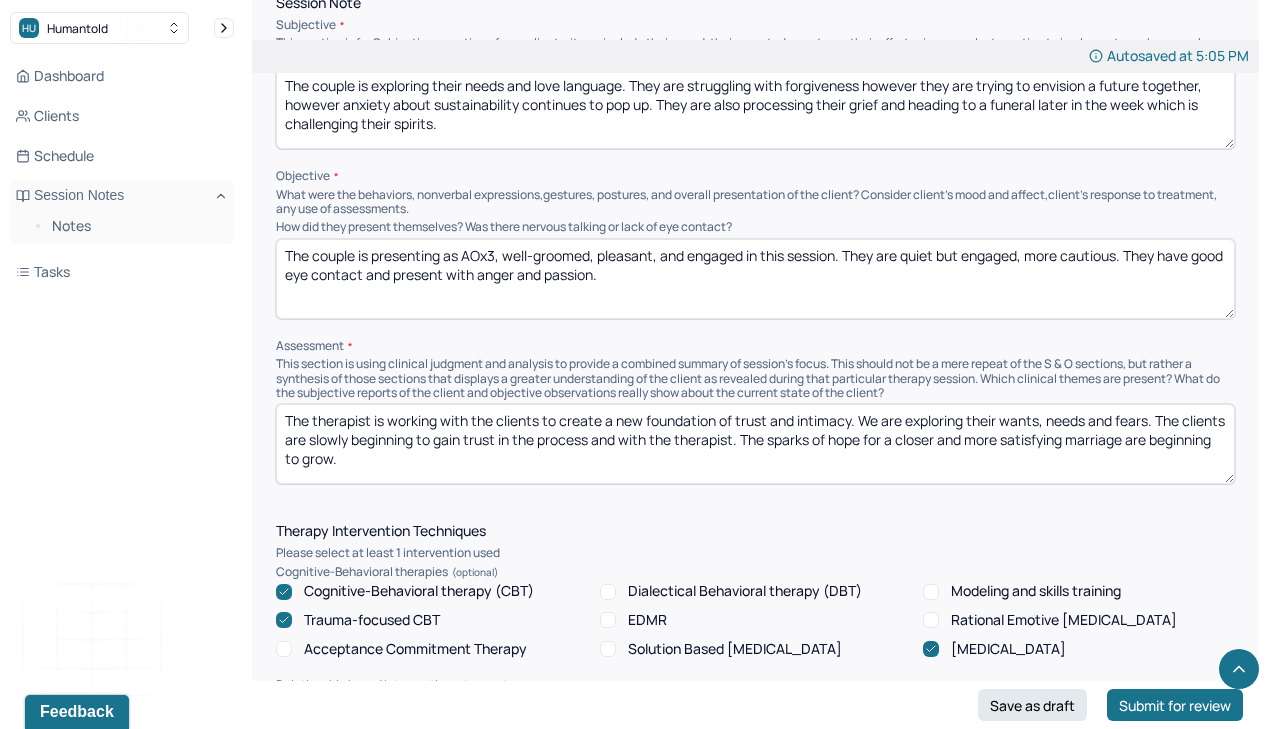 type on "The therapist is working with the clients to create a new foundation of trust and intimacy. We are exploring their wants, needs and fears. The clients are slowly beginning to gain trust in the process and with the therapist. The sparks of hope for a closer and more satisfying marriage are beginning to grow." 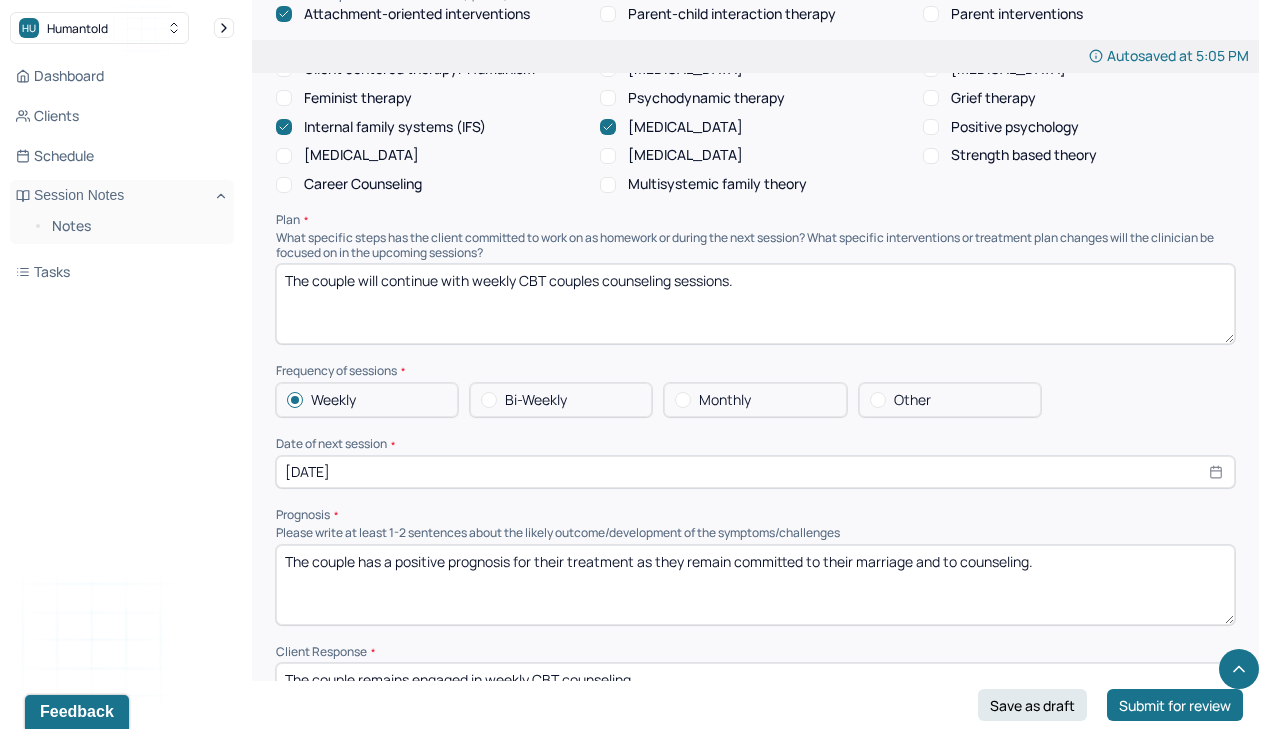scroll, scrollTop: 2021, scrollLeft: 0, axis: vertical 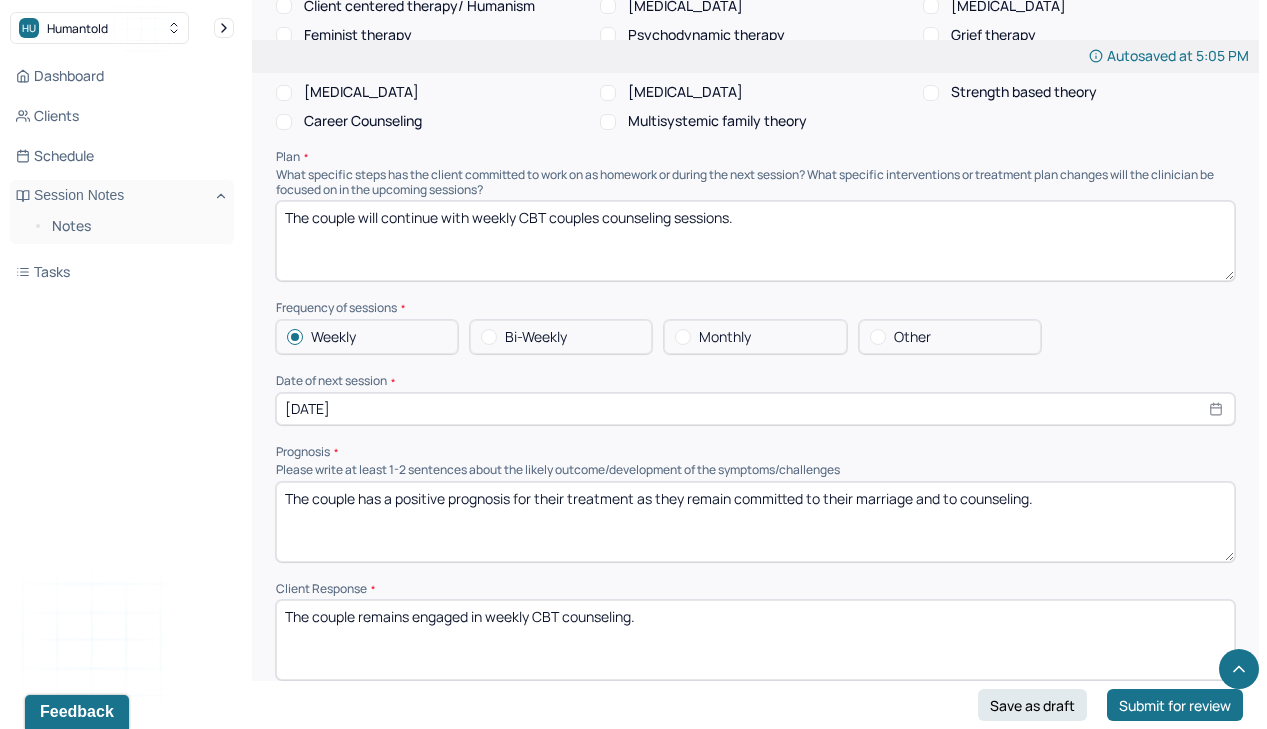 drag, startPoint x: 735, startPoint y: 186, endPoint x: 668, endPoint y: 182, distance: 67.11929 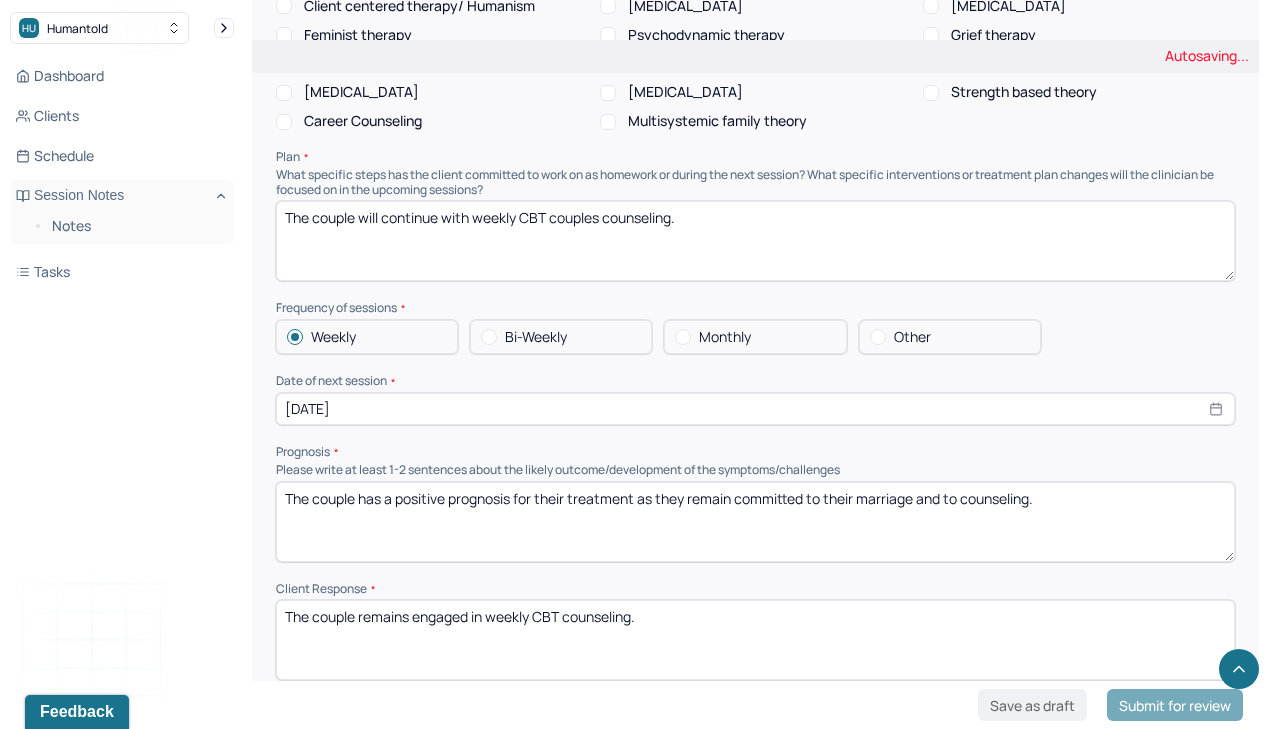 type on "The couple will continue with weekly CBT couples counseling." 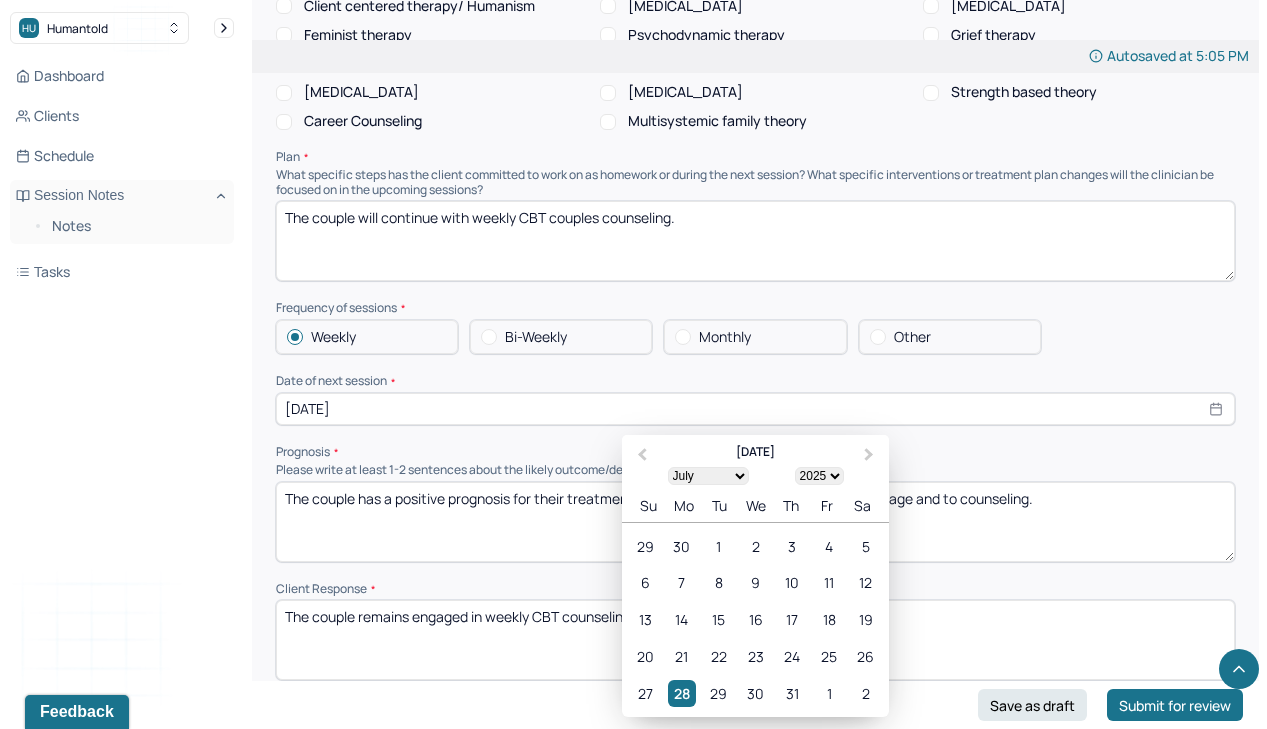 click on "[DATE]" at bounding box center [755, 409] 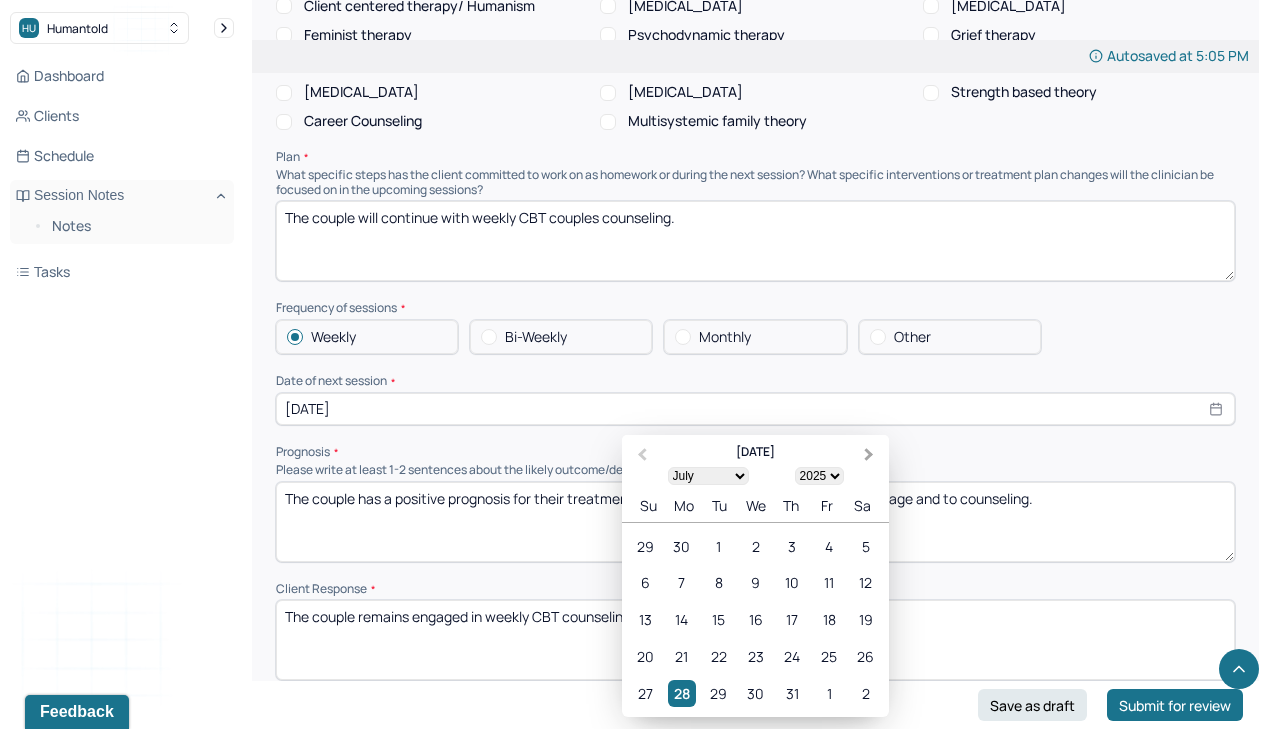 click on "Next Month" at bounding box center (869, 454) 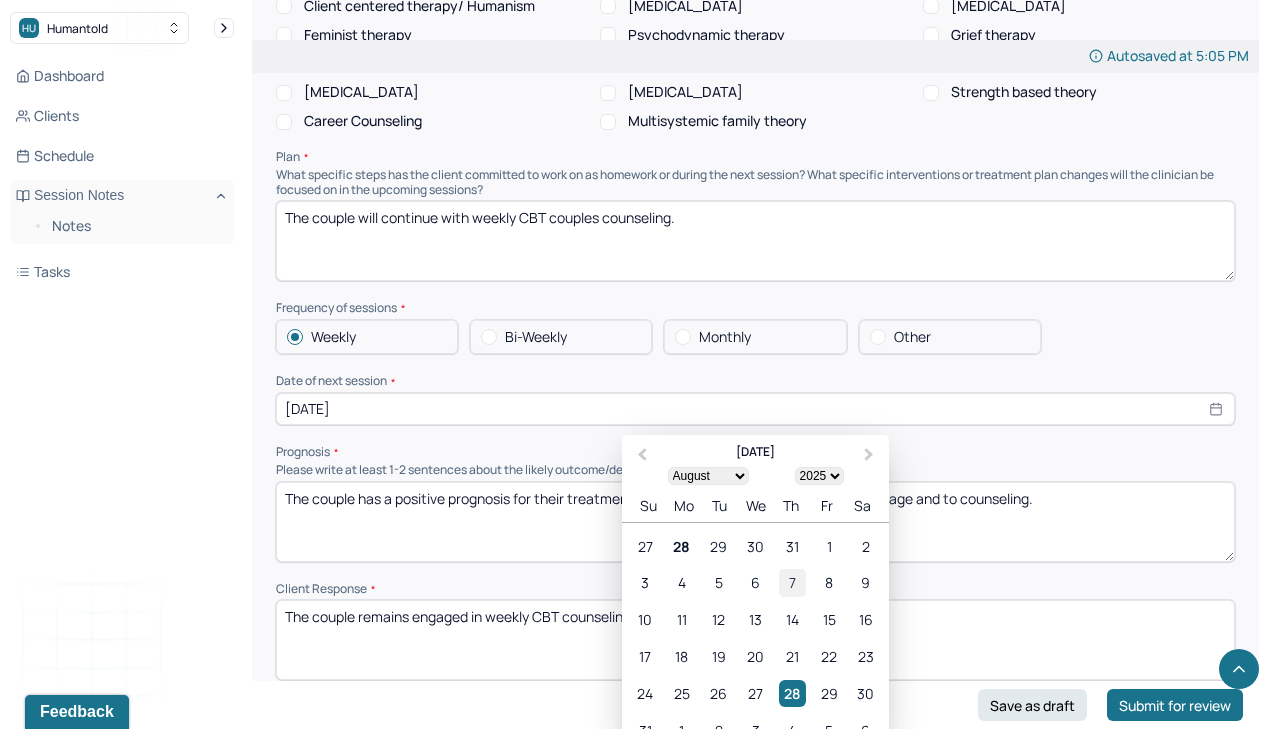 click on "7" at bounding box center (792, 582) 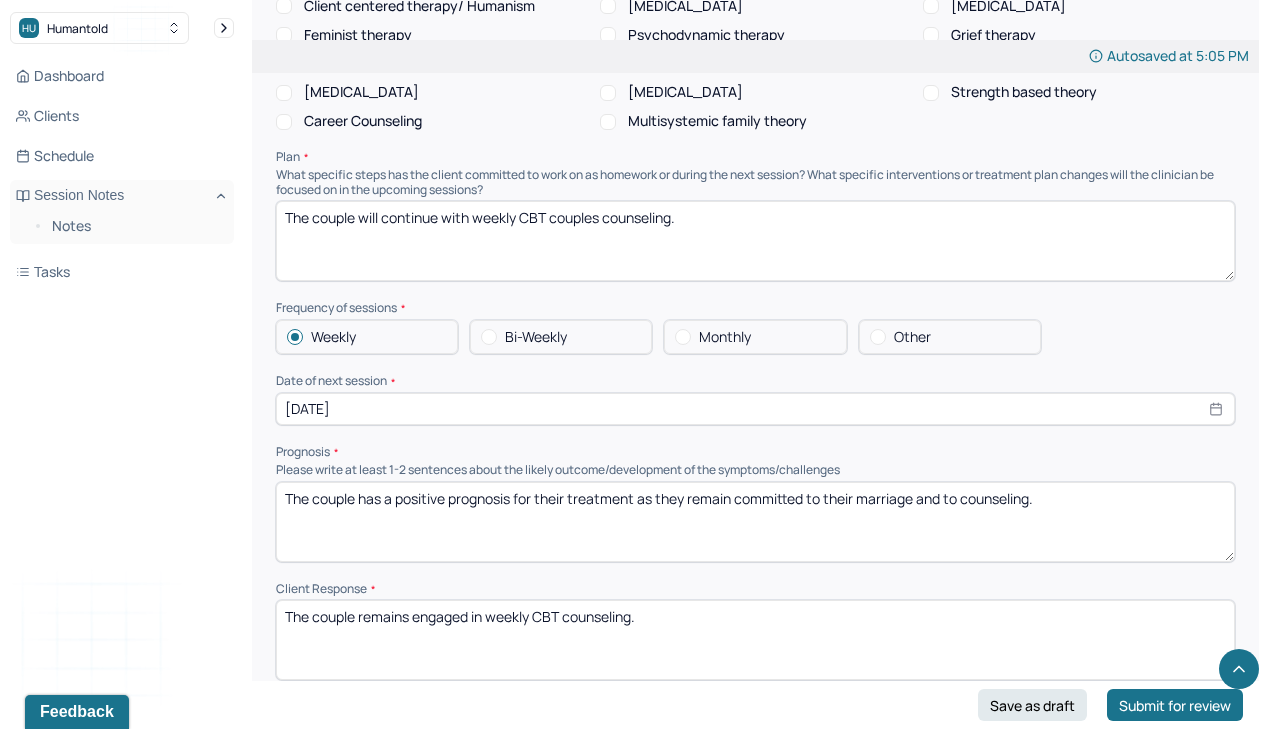 click on "Please write at least 1-2 sentences about the likely outcome/development of the symptoms/challenges" at bounding box center [755, 470] 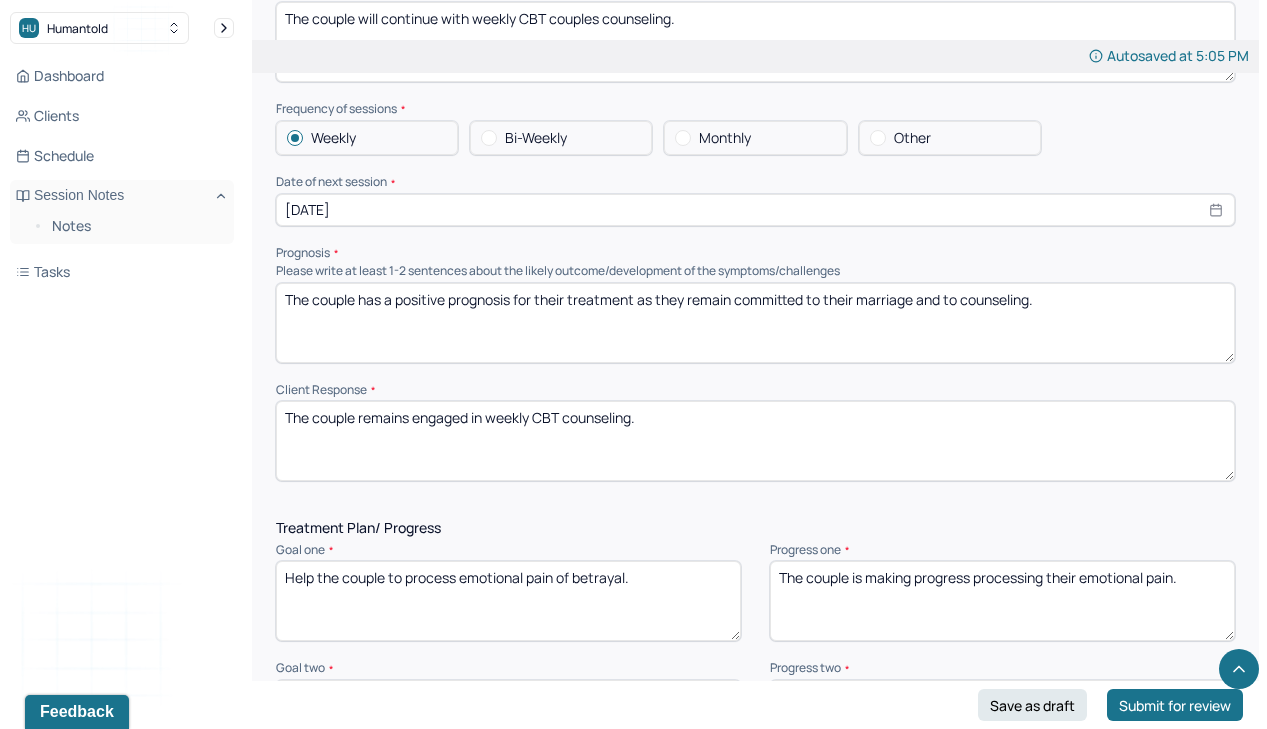 scroll, scrollTop: 2228, scrollLeft: 0, axis: vertical 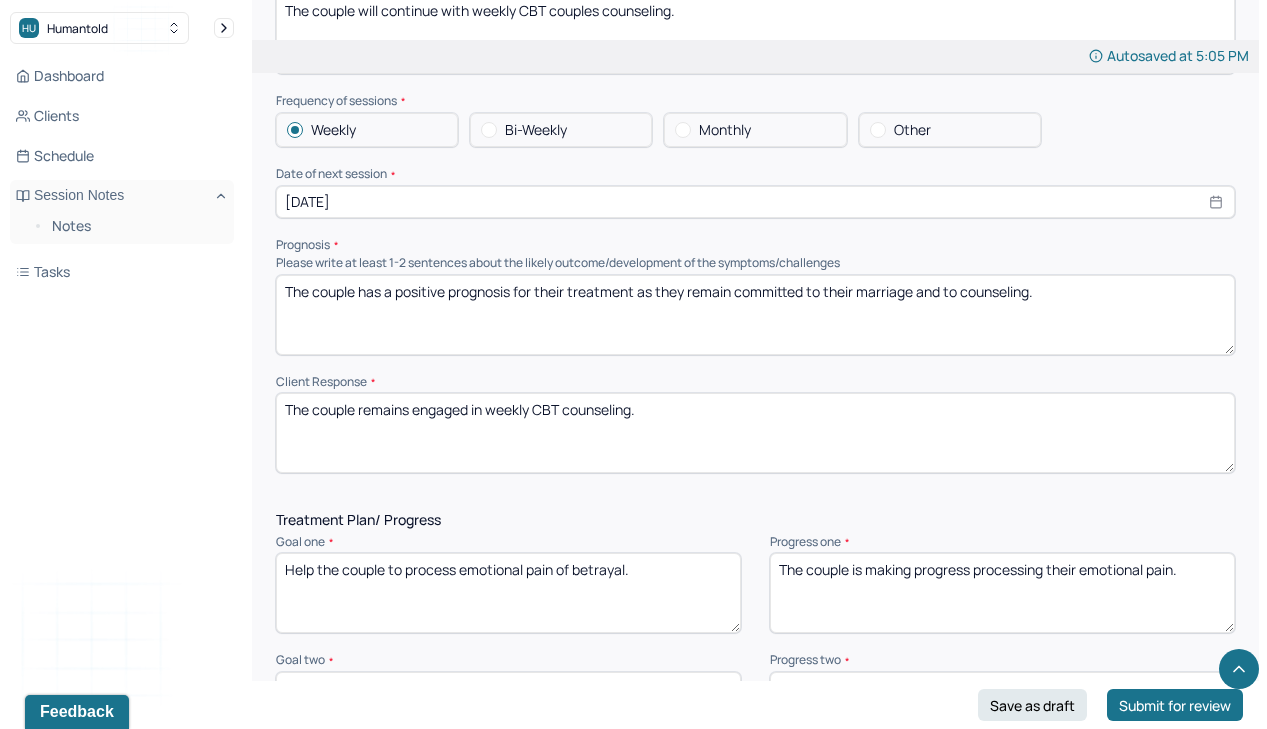 drag, startPoint x: 568, startPoint y: 258, endPoint x: 516, endPoint y: 255, distance: 52.086468 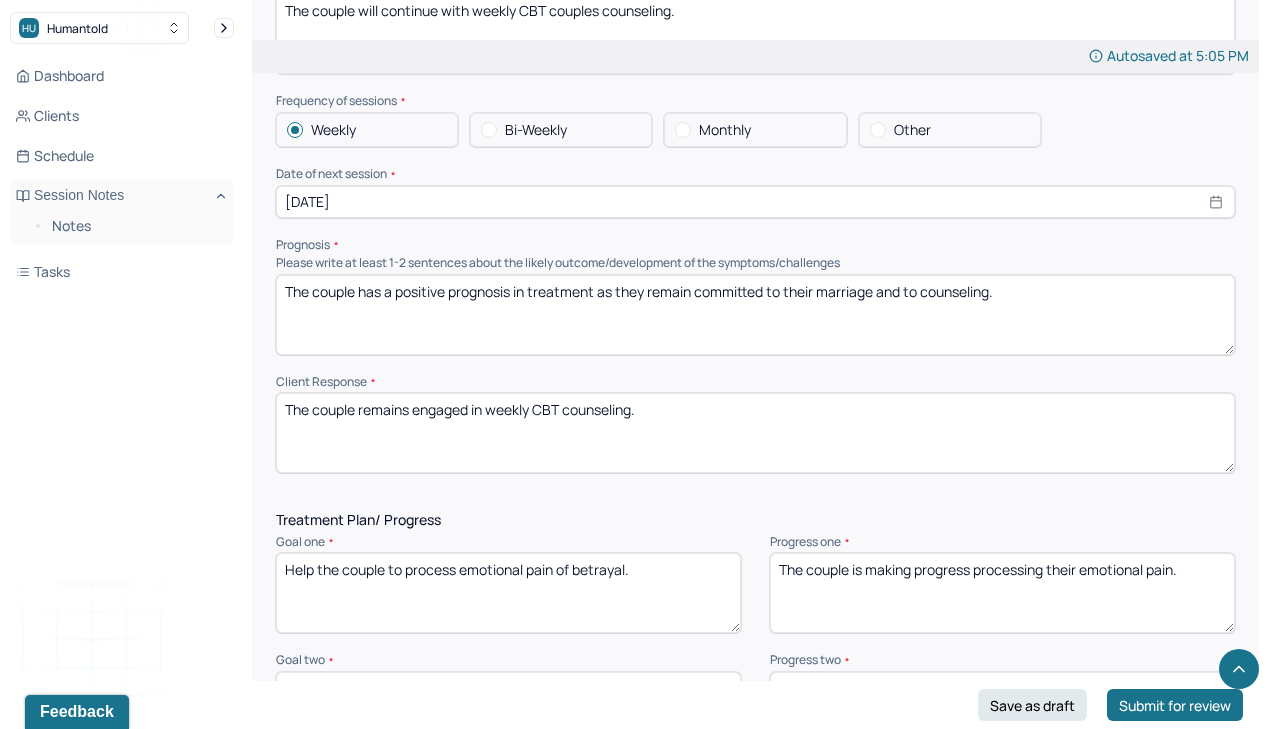 type on "The couple has a positive prognosis in treatment as they remain committed to their marriage and to counseling." 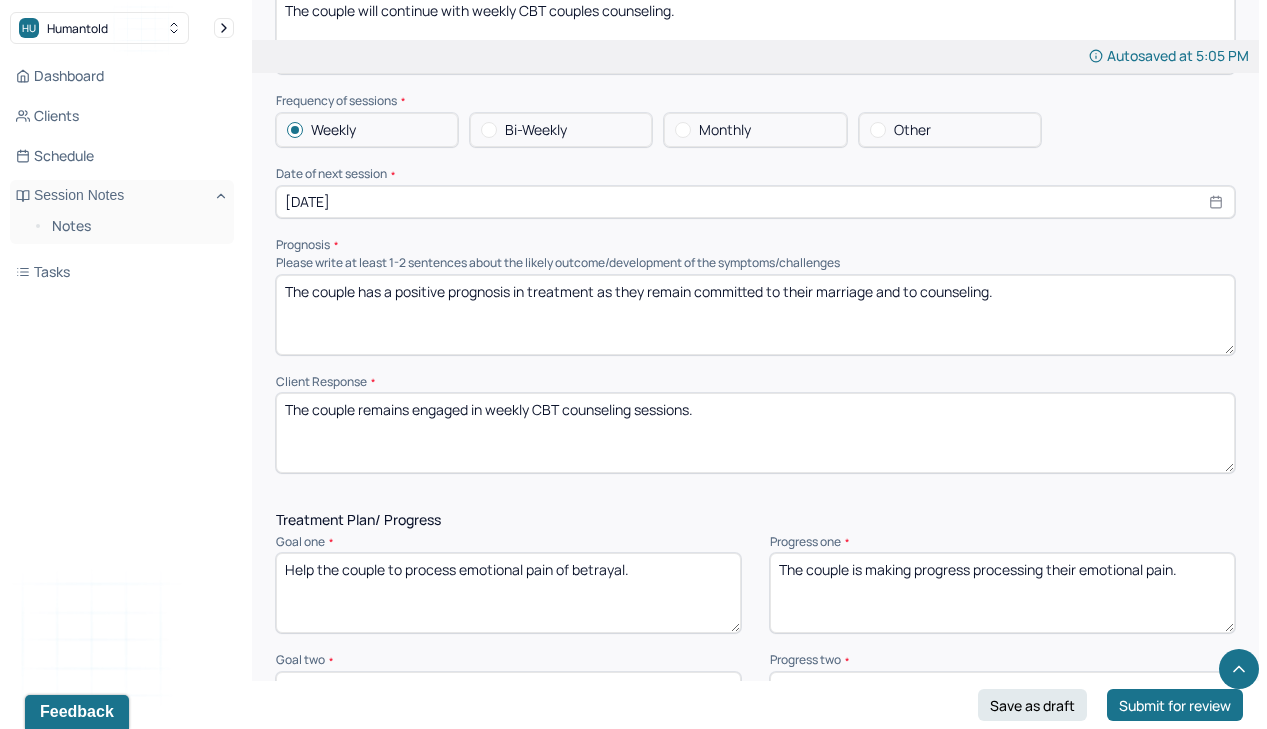 type on "The couple remains engaged in weekly CBT counseling sessions." 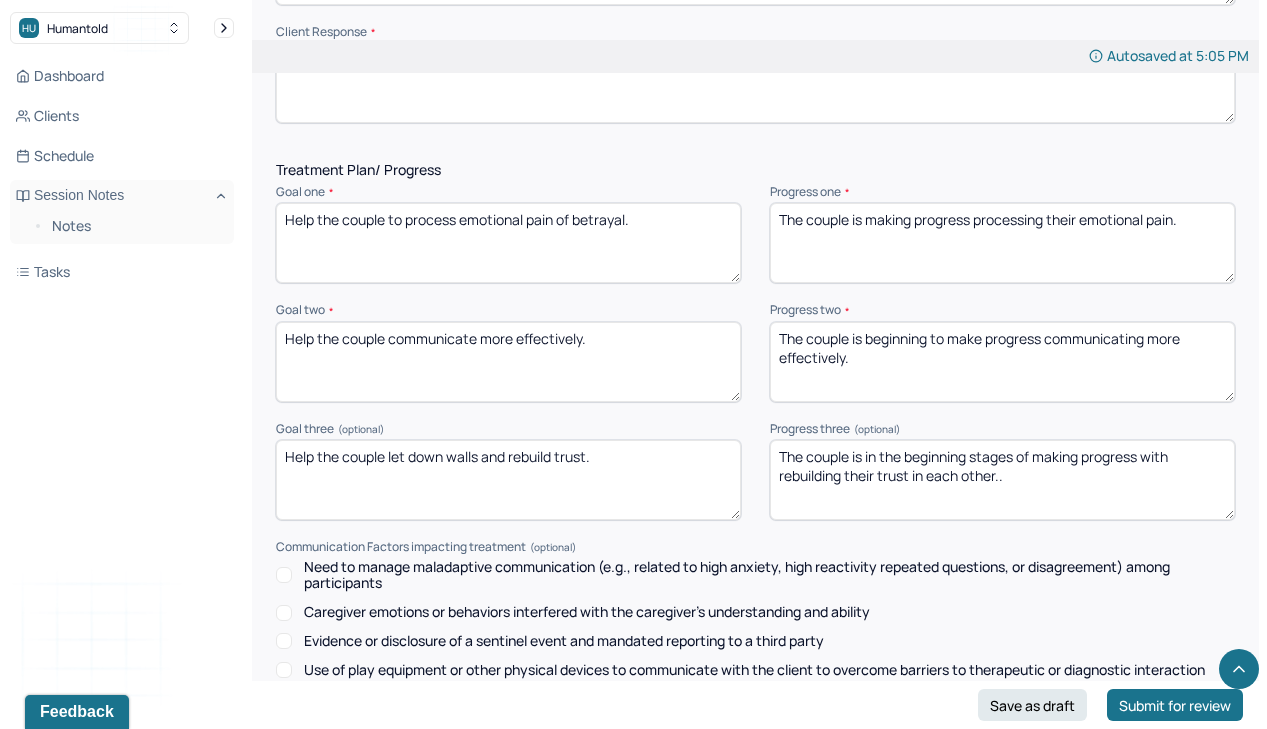 scroll, scrollTop: 2589, scrollLeft: 0, axis: vertical 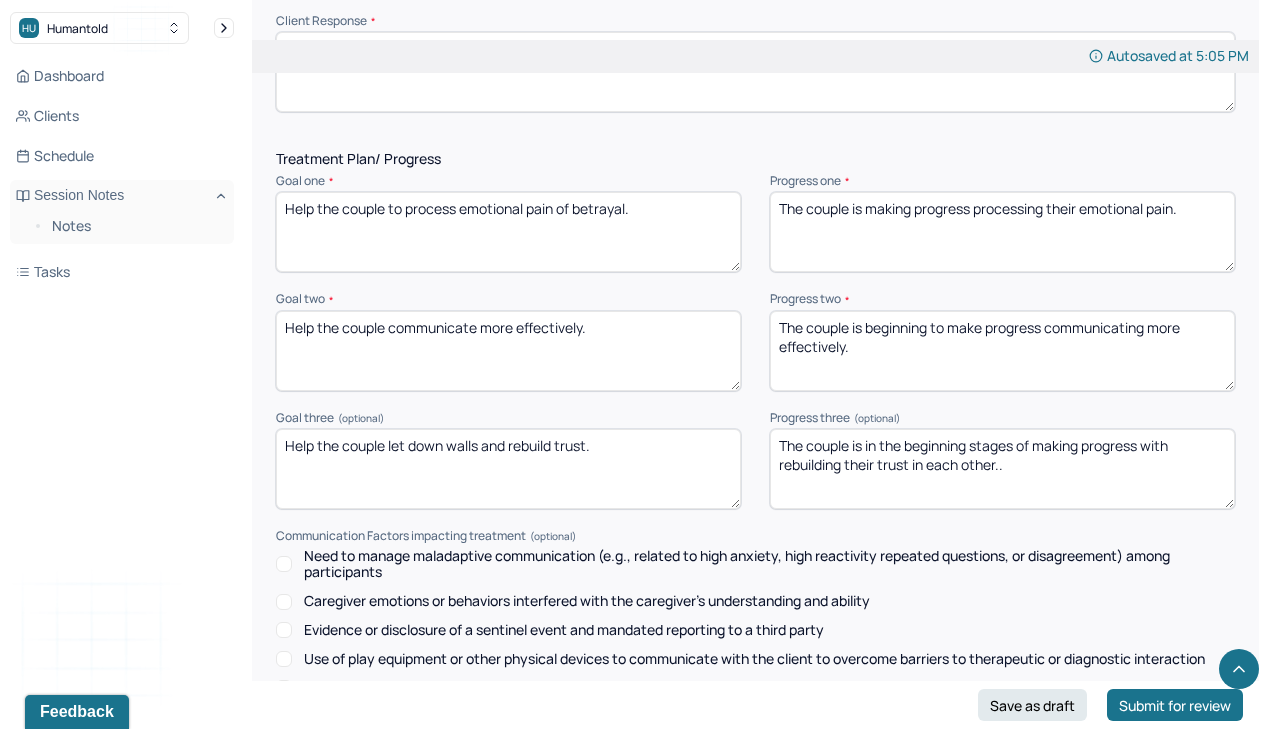 click on "The couple is making progress processing their emotional pain." at bounding box center [1002, 232] 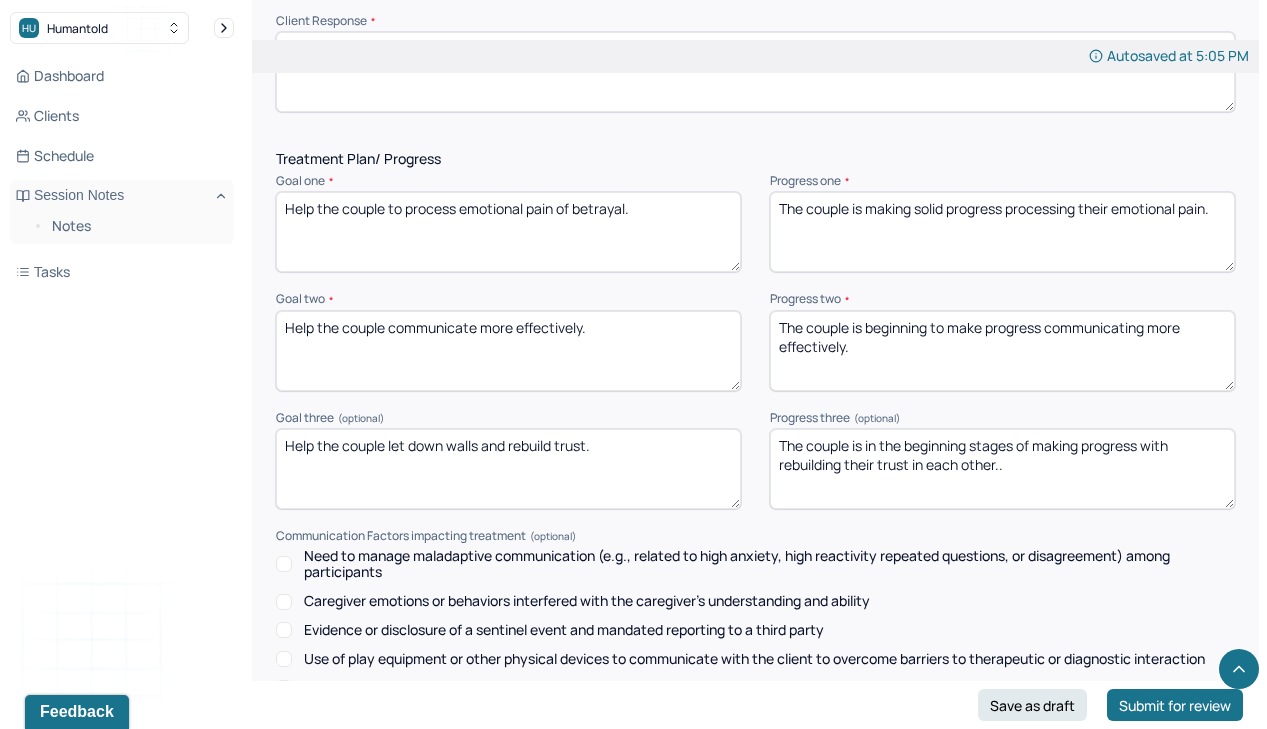 type on "The couple is making solid progress processing their emotional pain." 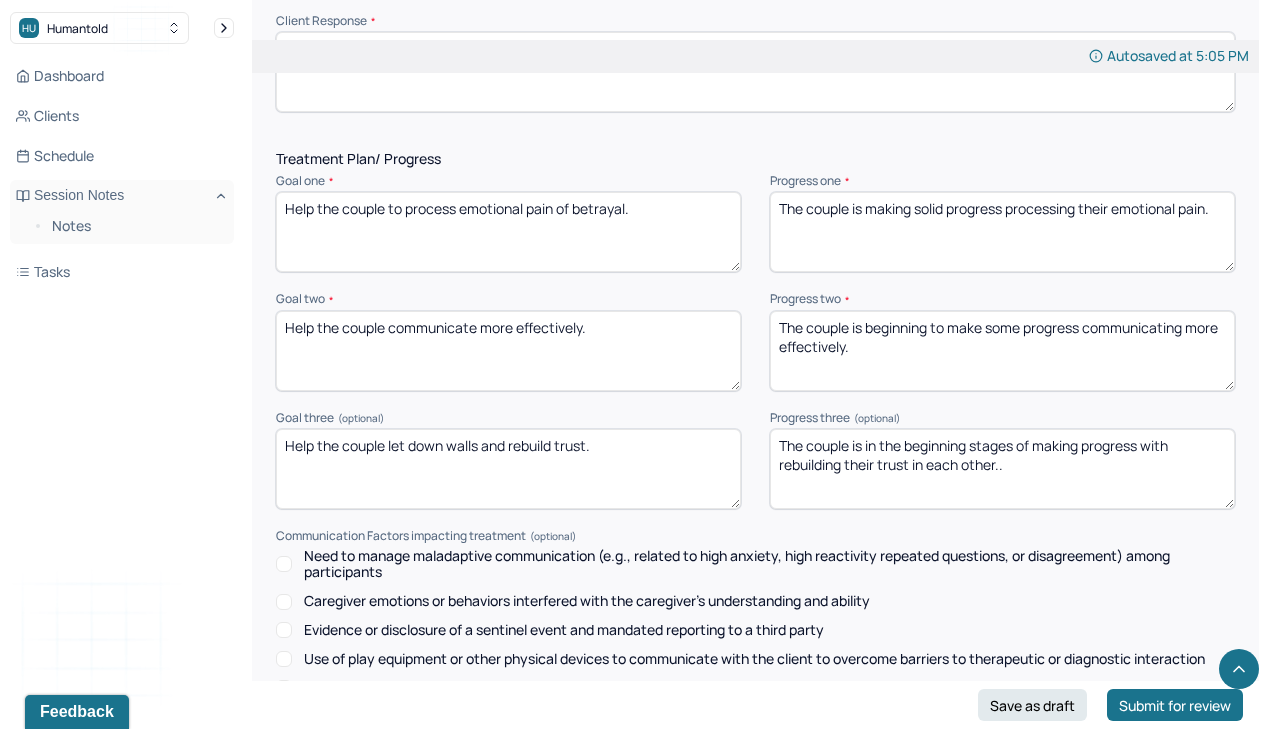 type on "The couple is beginning to make some progress communicating more effectively." 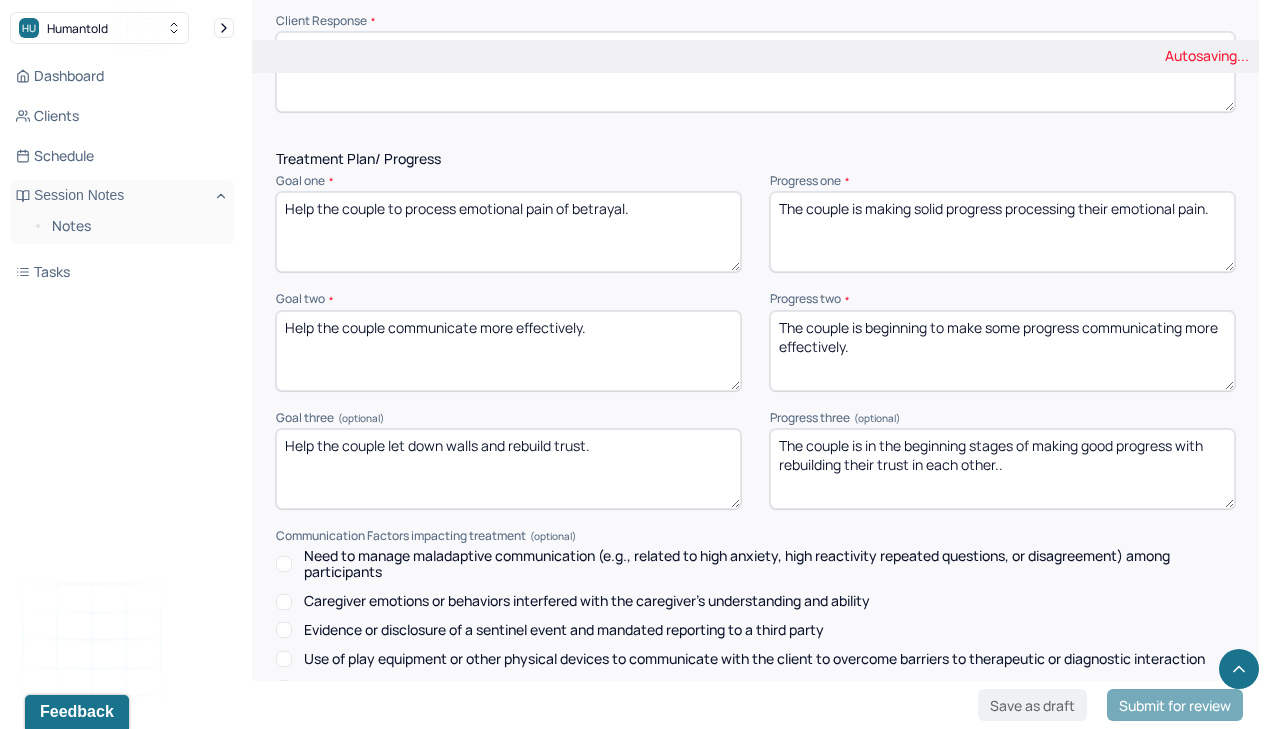 type on "The couple is in the beginning stages of making good progress with rebuilding their trust in each other.." 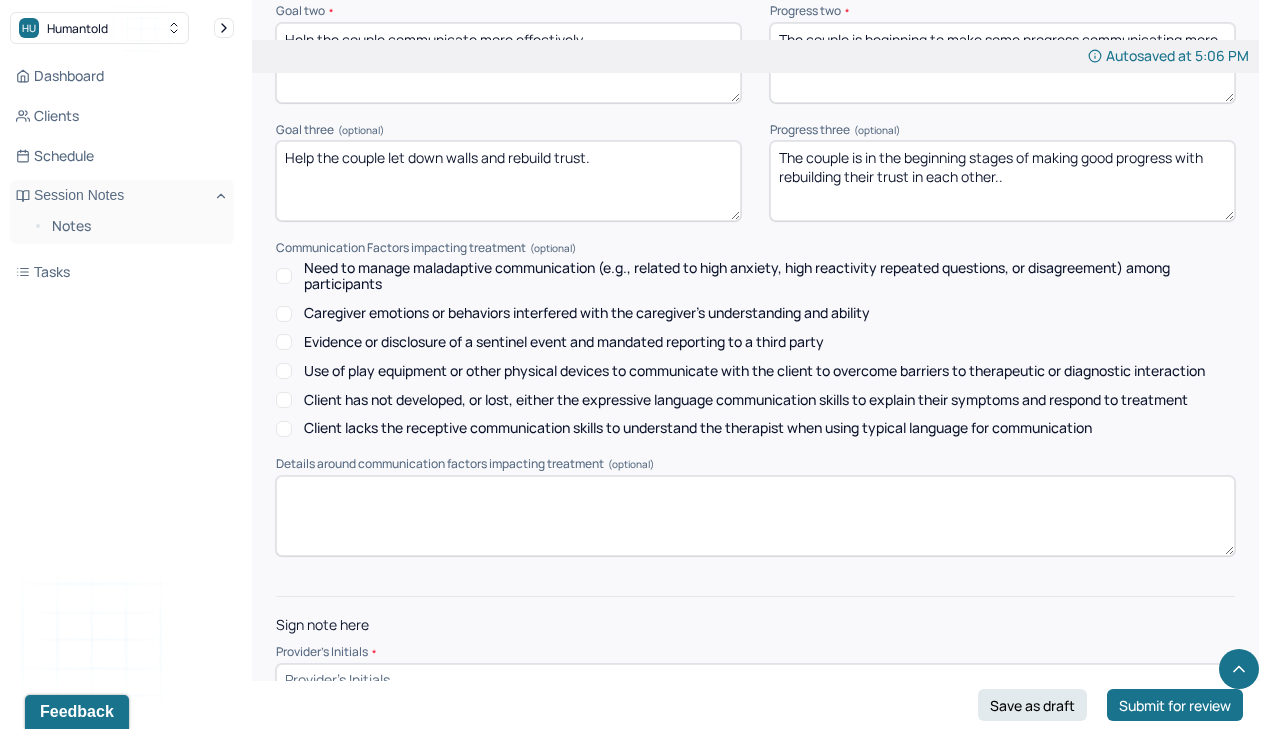 scroll, scrollTop: 2875, scrollLeft: 0, axis: vertical 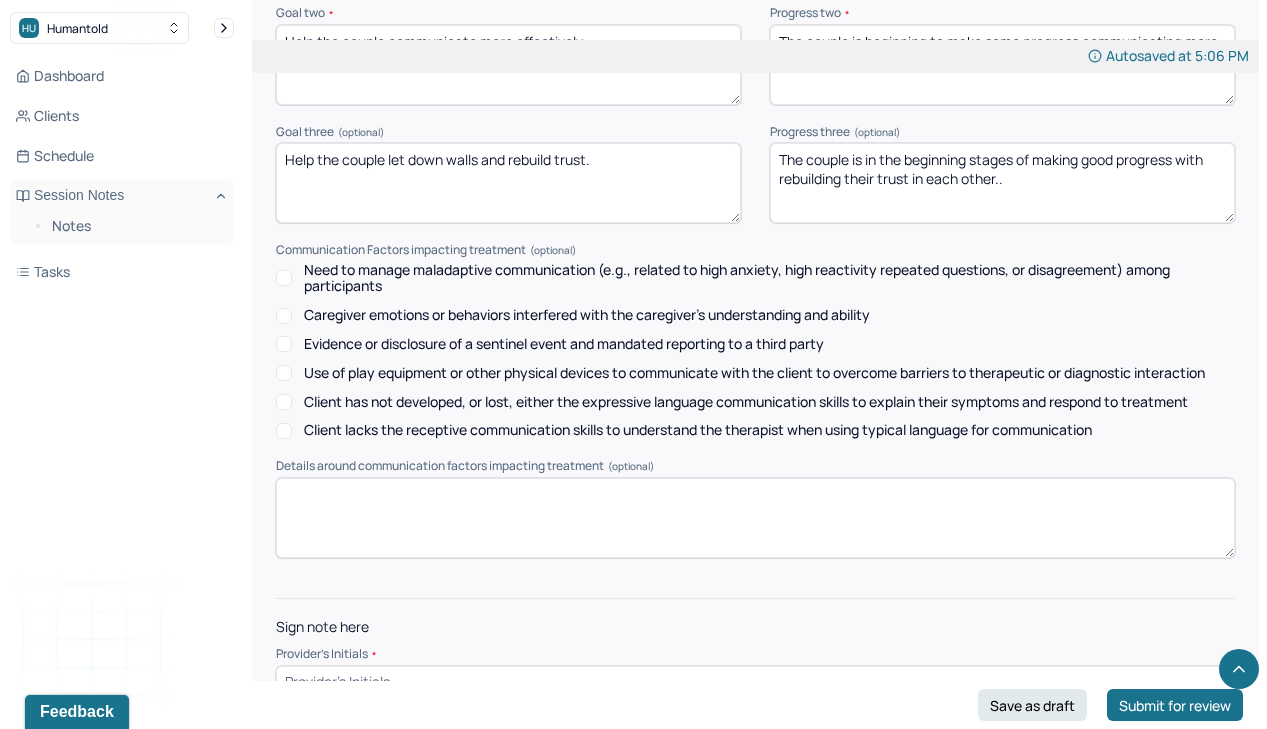 click at bounding box center (755, 682) 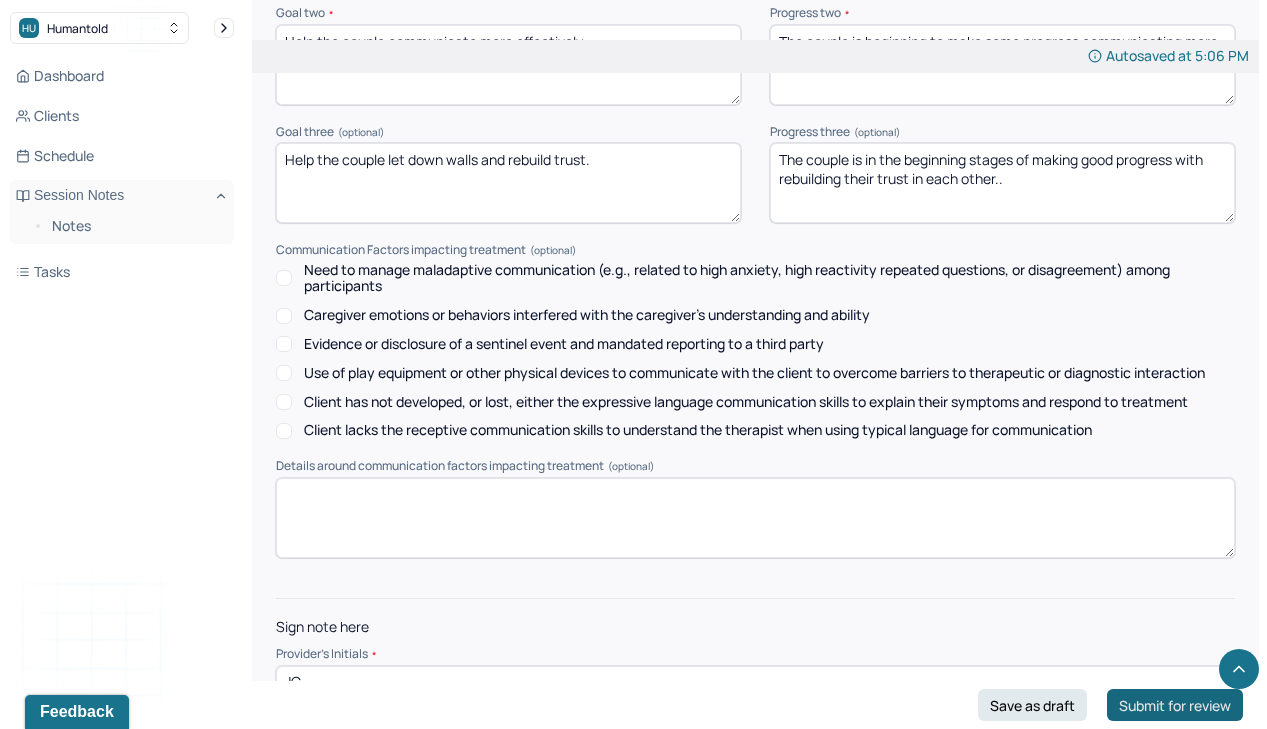 type on "JC" 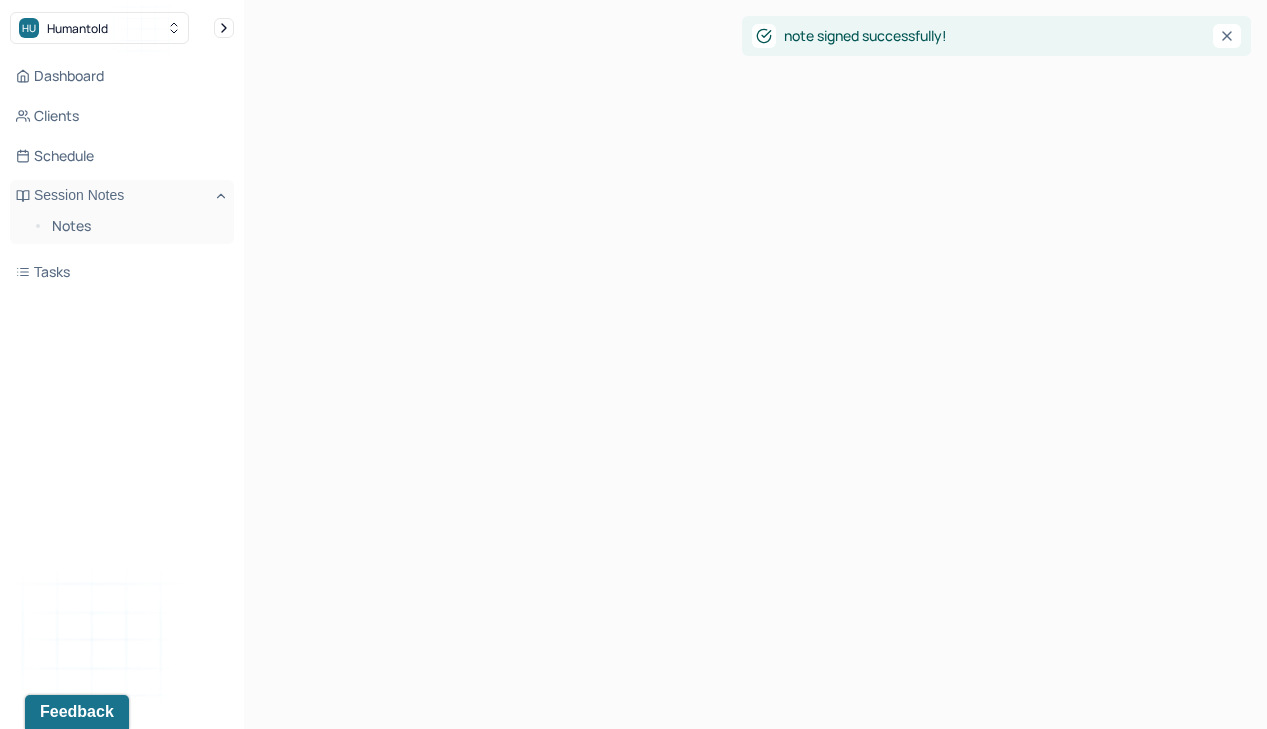 scroll, scrollTop: 0, scrollLeft: 0, axis: both 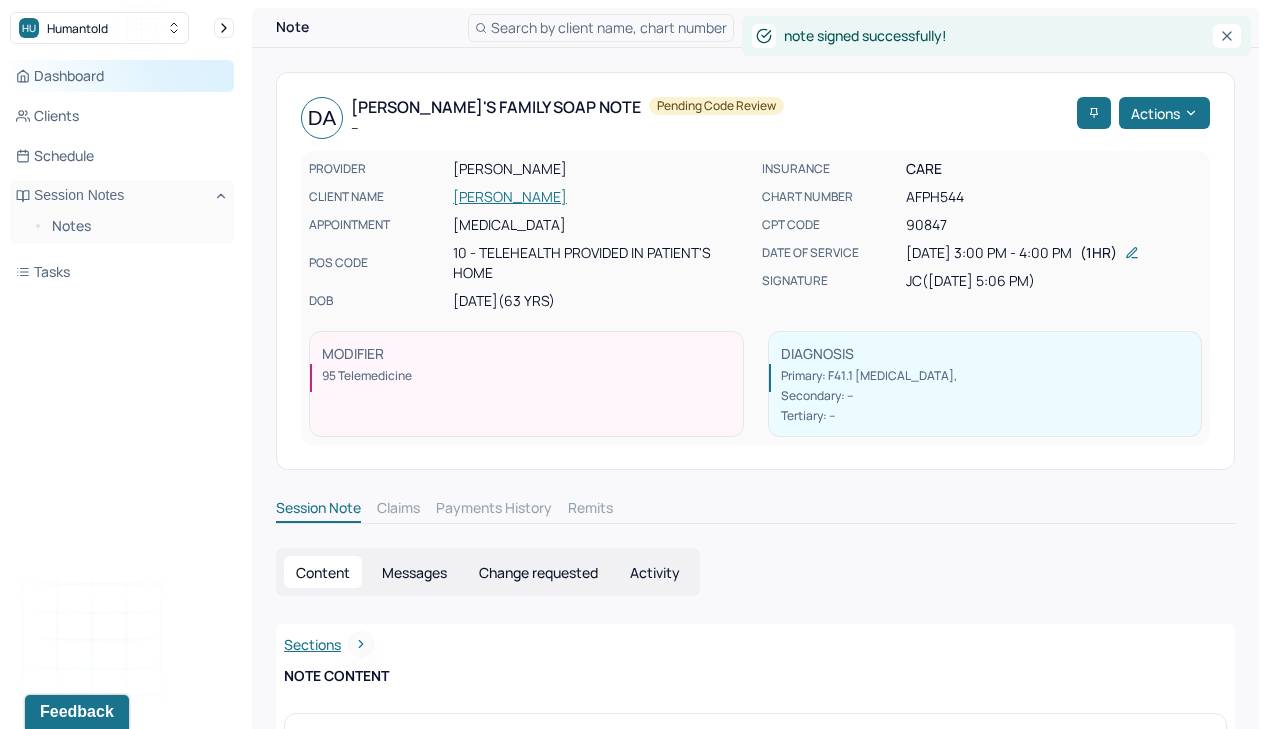 click on "Dashboard" at bounding box center (122, 76) 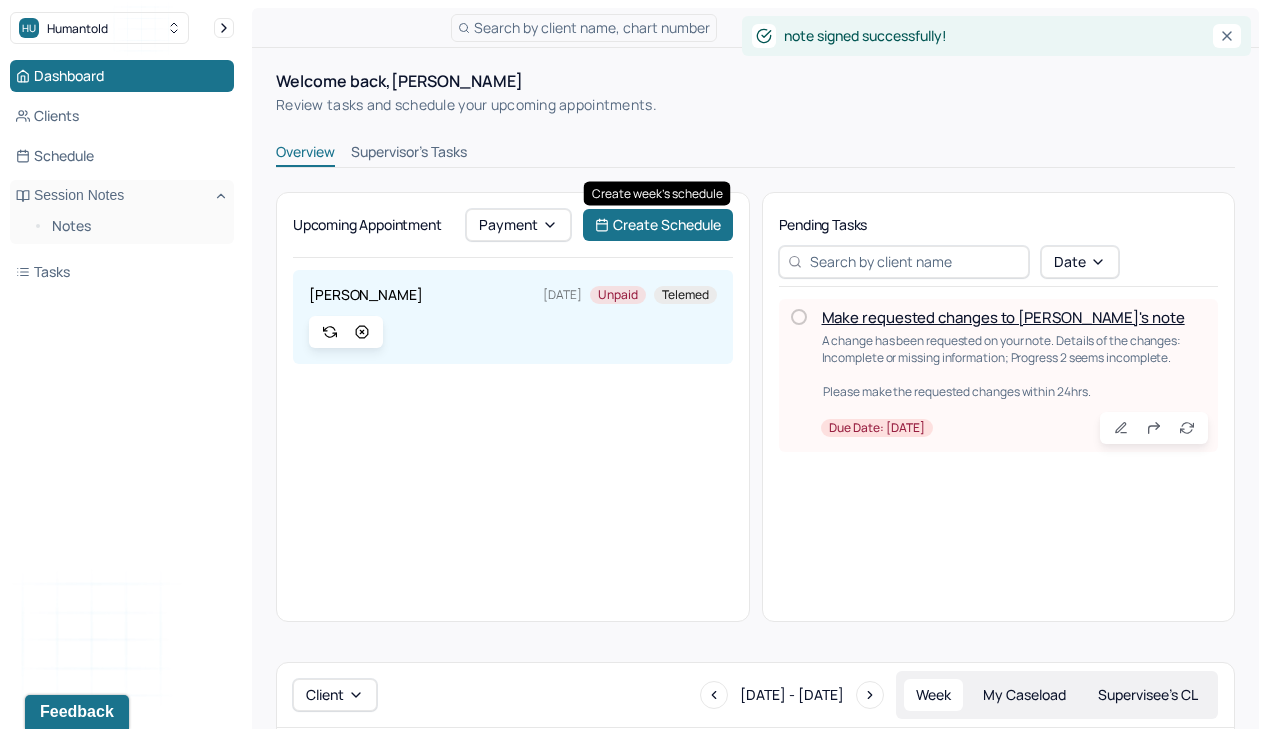 click on "Make requested changes to [PERSON_NAME]'s note" at bounding box center (1003, 317) 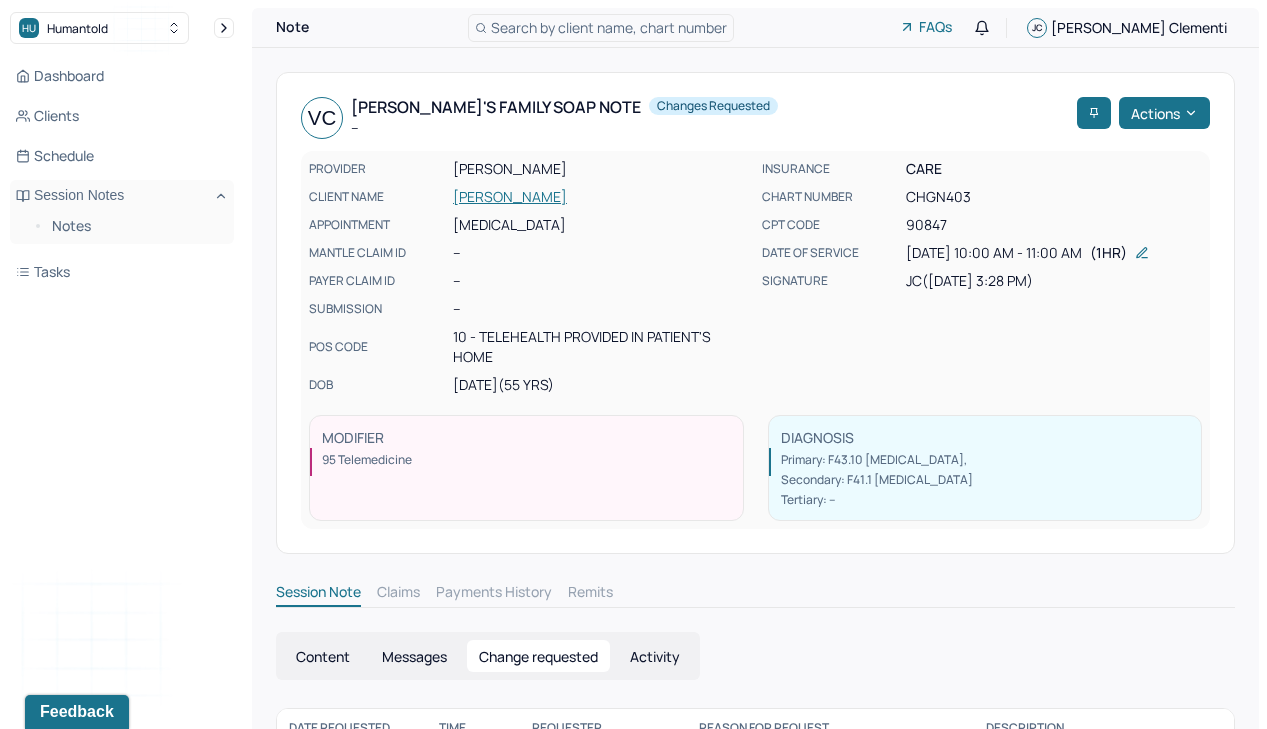 click on "Changes requested" at bounding box center [713, 106] 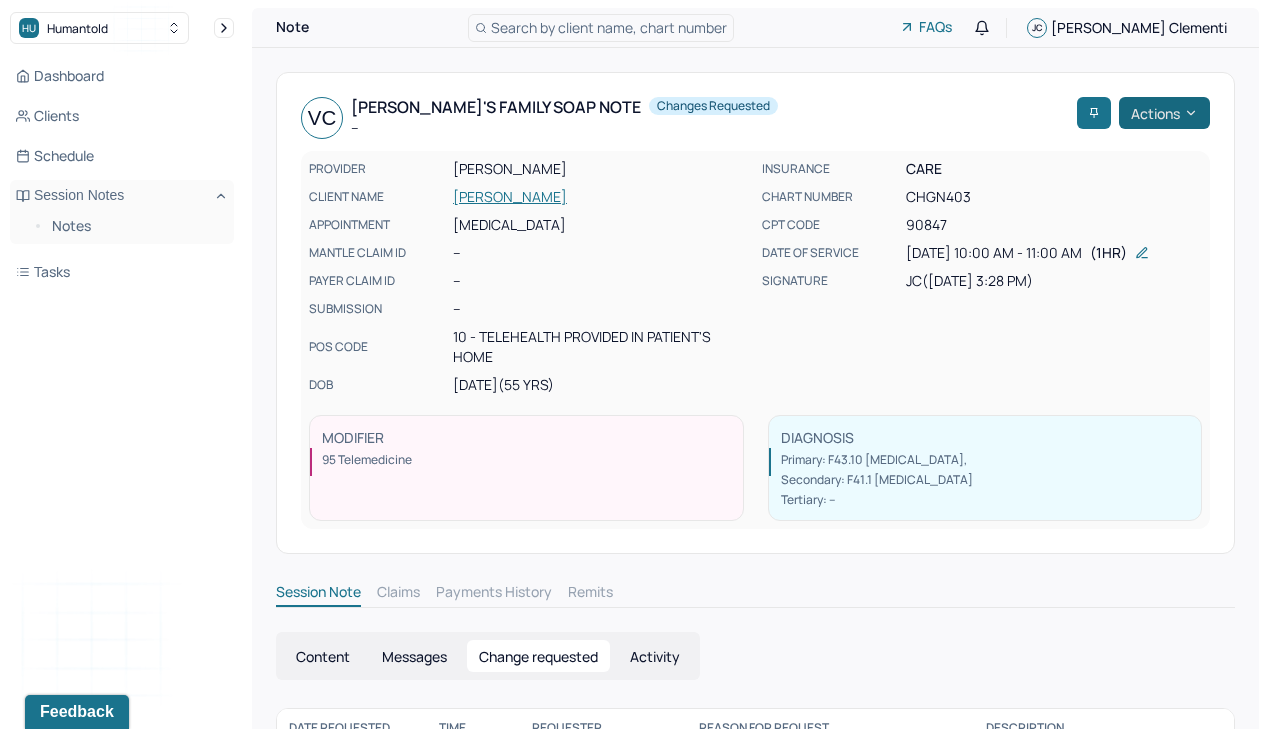 scroll, scrollTop: 0, scrollLeft: 0, axis: both 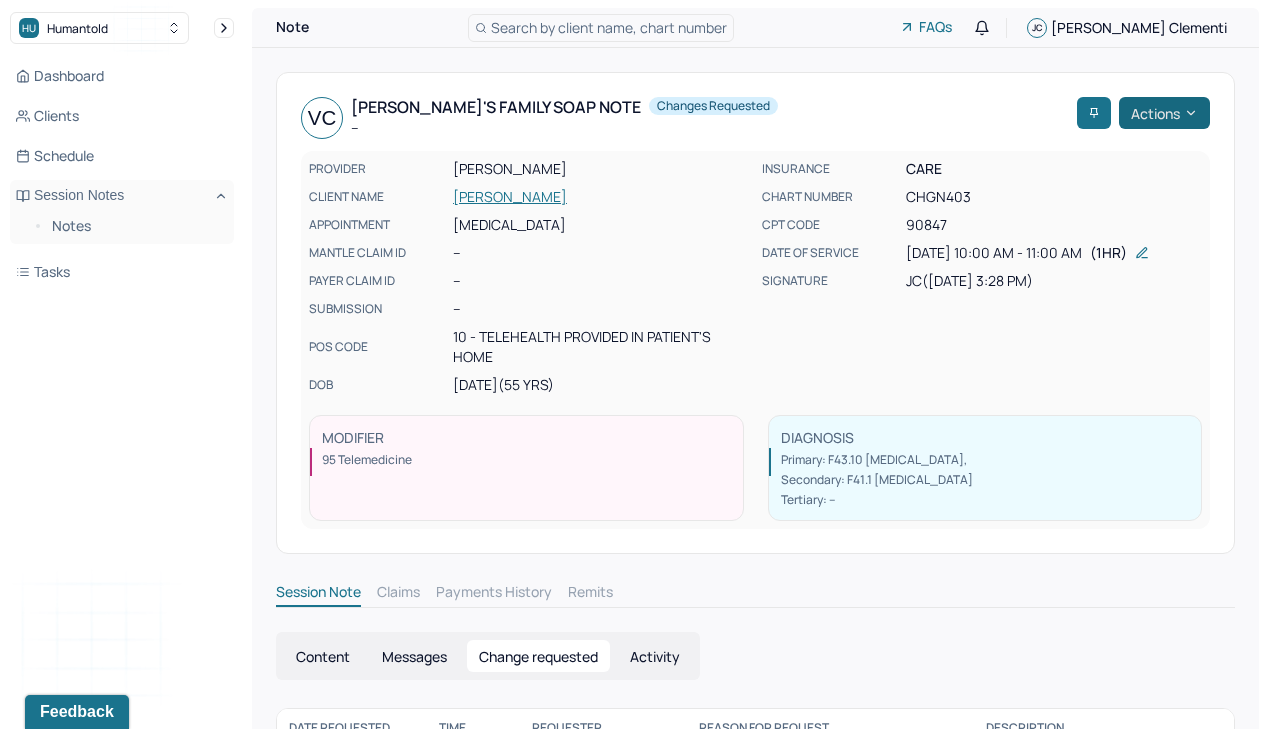 click on "Actions" at bounding box center (1164, 113) 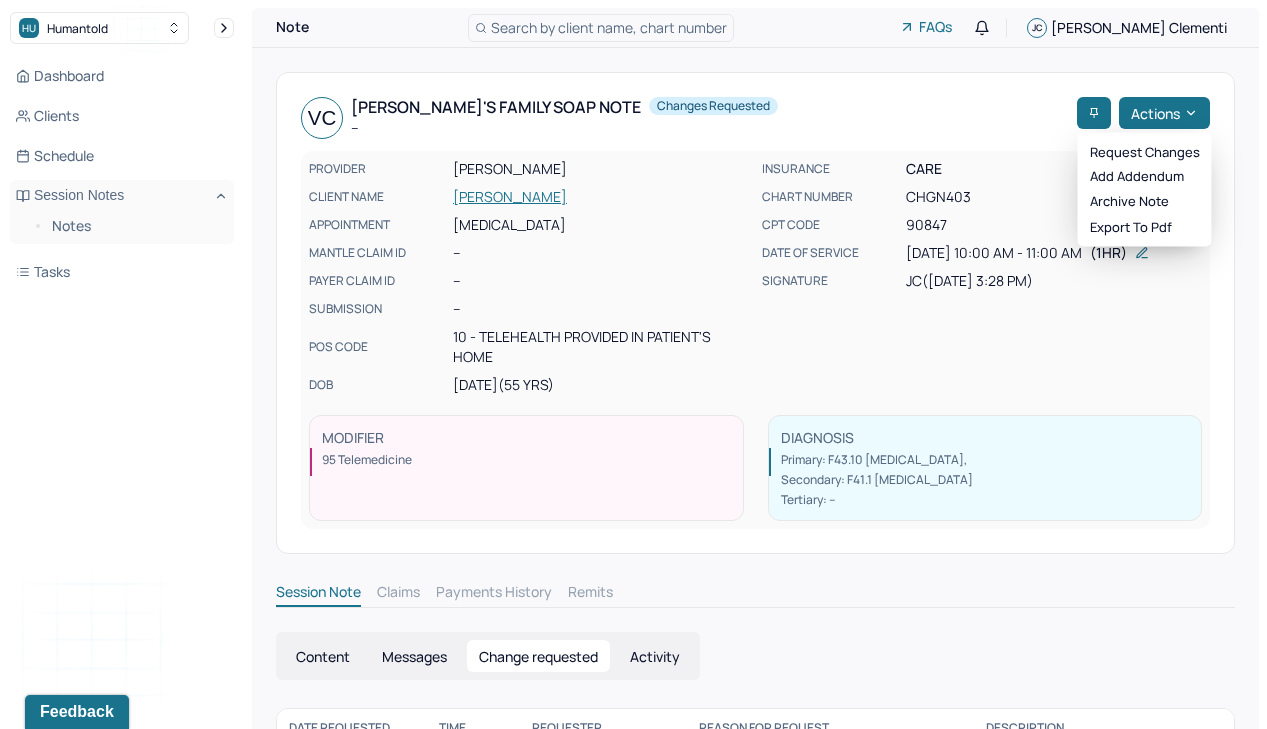 click on "VC [PERSON_NAME]'s   Family soap note -- Changes requested" at bounding box center (685, 118) 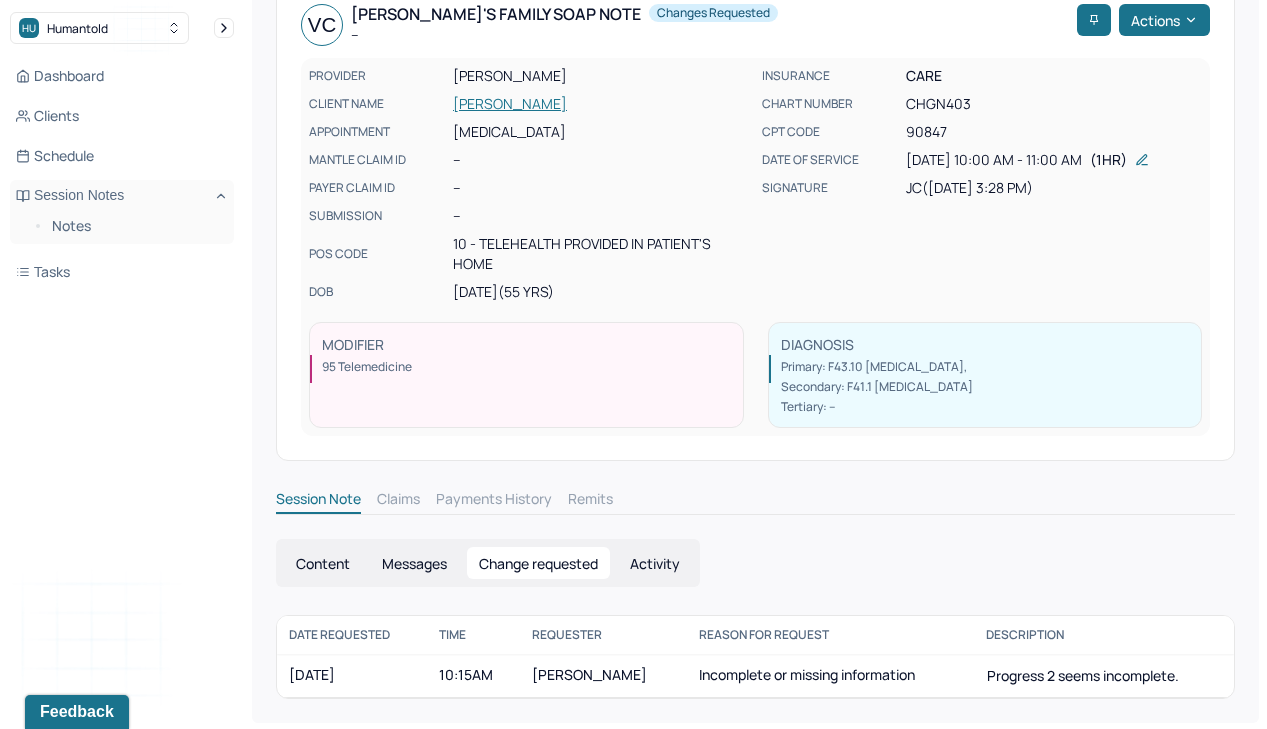 scroll, scrollTop: 92, scrollLeft: 0, axis: vertical 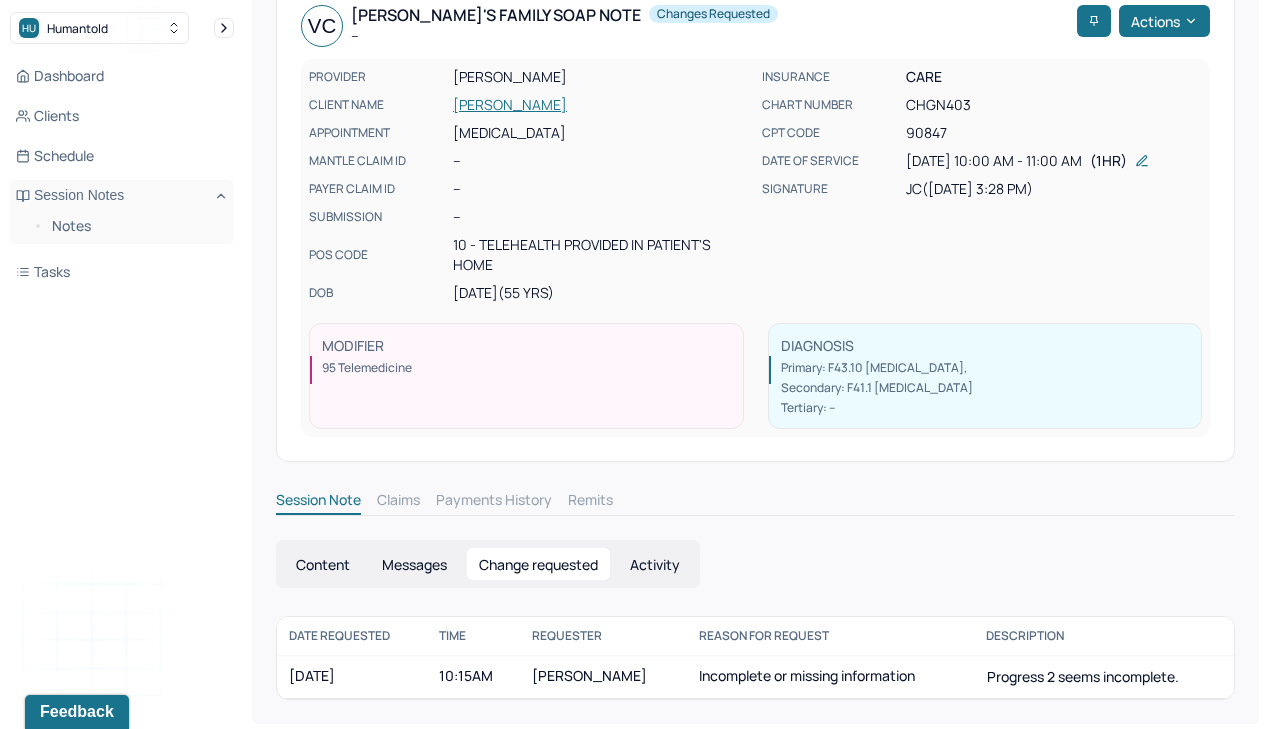 click on "Content" at bounding box center (323, 564) 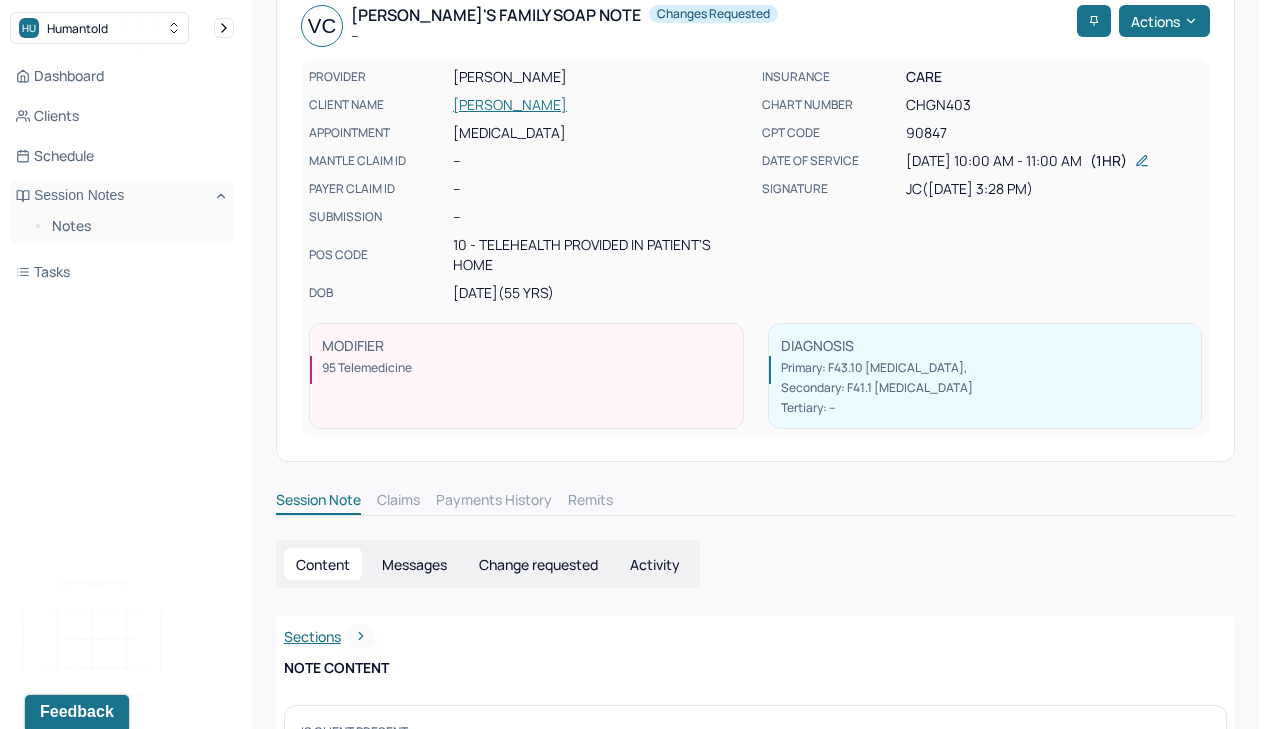 click on "VC [PERSON_NAME]'s   Family soap note -- Changes requested Actions PROVIDER [PERSON_NAME] CLIENT NAME [PERSON_NAME] APPOINTMENT [MEDICAL_DATA]   MANTLE CLAIM ID -- PAYER CLAIM ID -- SUBMISSION -- POS CODE 10 - Telehealth Provided in Patient's Home DOB [DEMOGRAPHIC_DATA]  (55 Yrs) INSURANCE CARE CHART NUMBER CHGN403 CPT CODE 90847 DATE OF SERVICE [DATE]   10:00 AM   -   11:00 AM ( 1hr ) SIGNATURE JC  ([DATE] 3:28 PM) MODIFIER 95 Telemedicine DIAGNOSIS Primary:   F43.10 [MEDICAL_DATA] ,  Secondary:   F41.1 [MEDICAL_DATA]  Tertiary:   -- Session Note Claims Payments History Remits Content Messages Change requested Activity Sections Session note Therapy intervention techniques Treatment plan/ progress Sections NOTE CONTENT Is client present Is client present Appointment location teletherapy Client Teletherapy Location Home Provider Teletherapy Location Home Consent was received for the teletherapy session Consent was received for the teletherapy session Primary diagnosis -- Causing Plan" at bounding box center (755, 1977) 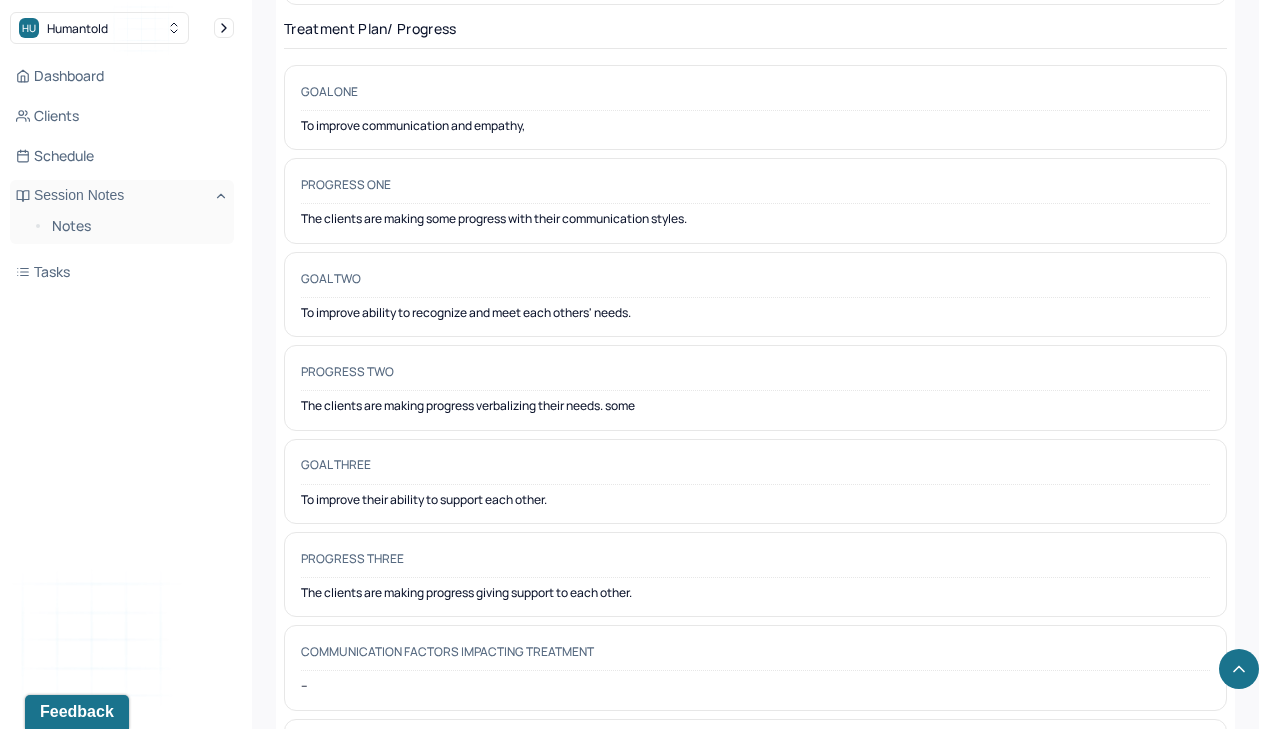scroll, scrollTop: 3261, scrollLeft: 0, axis: vertical 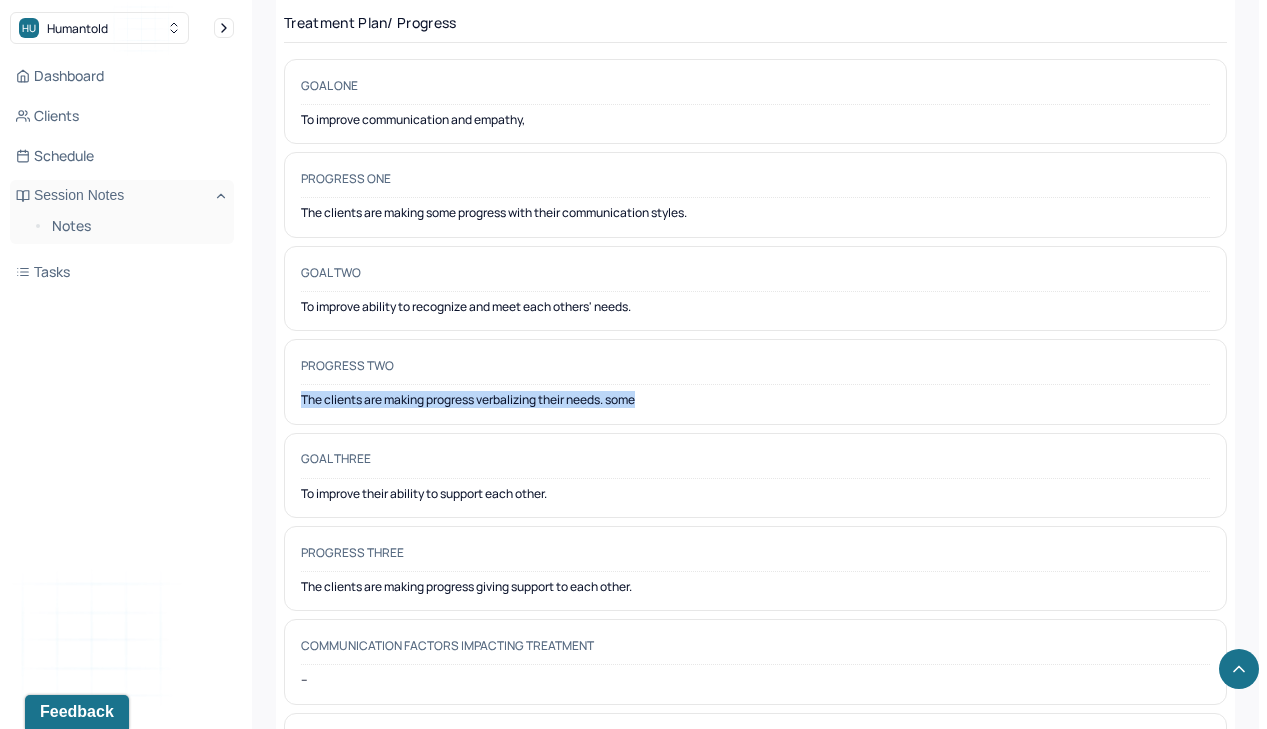 drag, startPoint x: 662, startPoint y: 355, endPoint x: 285, endPoint y: 360, distance: 377.03314 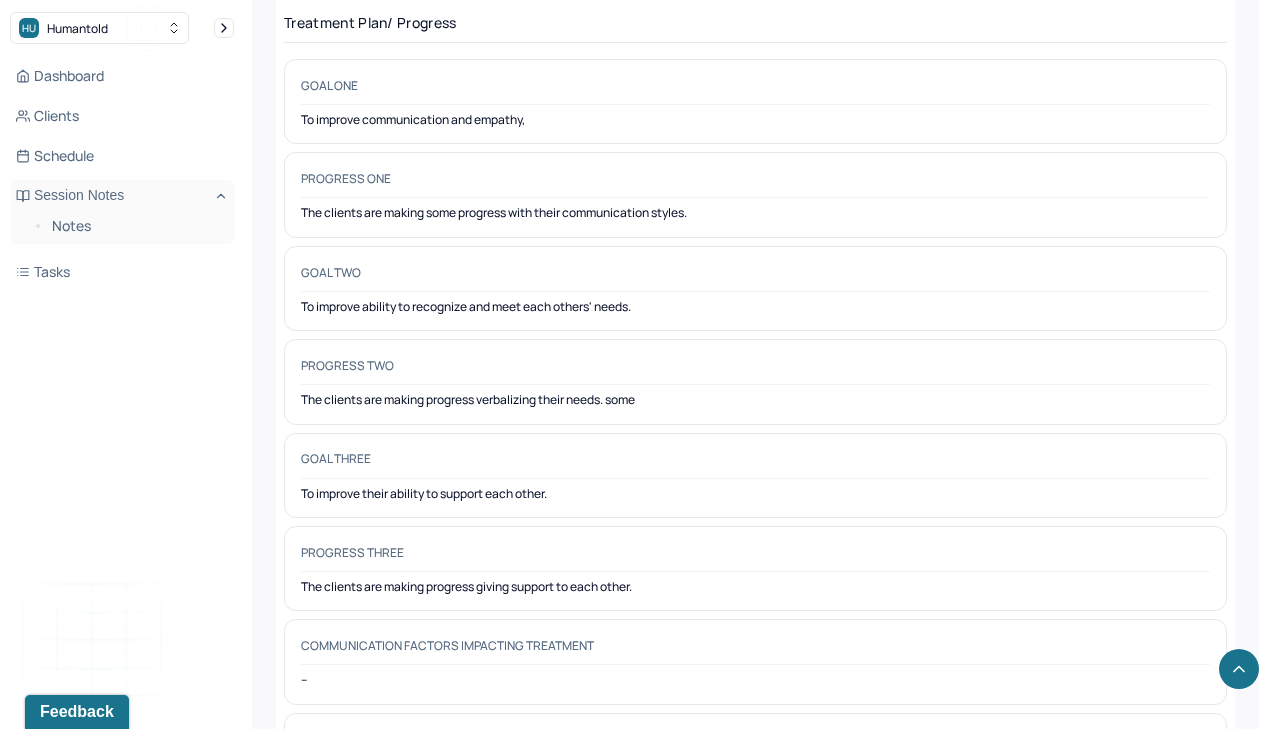 click on "Goal three To improve their ability to support each other." at bounding box center (755, 475) 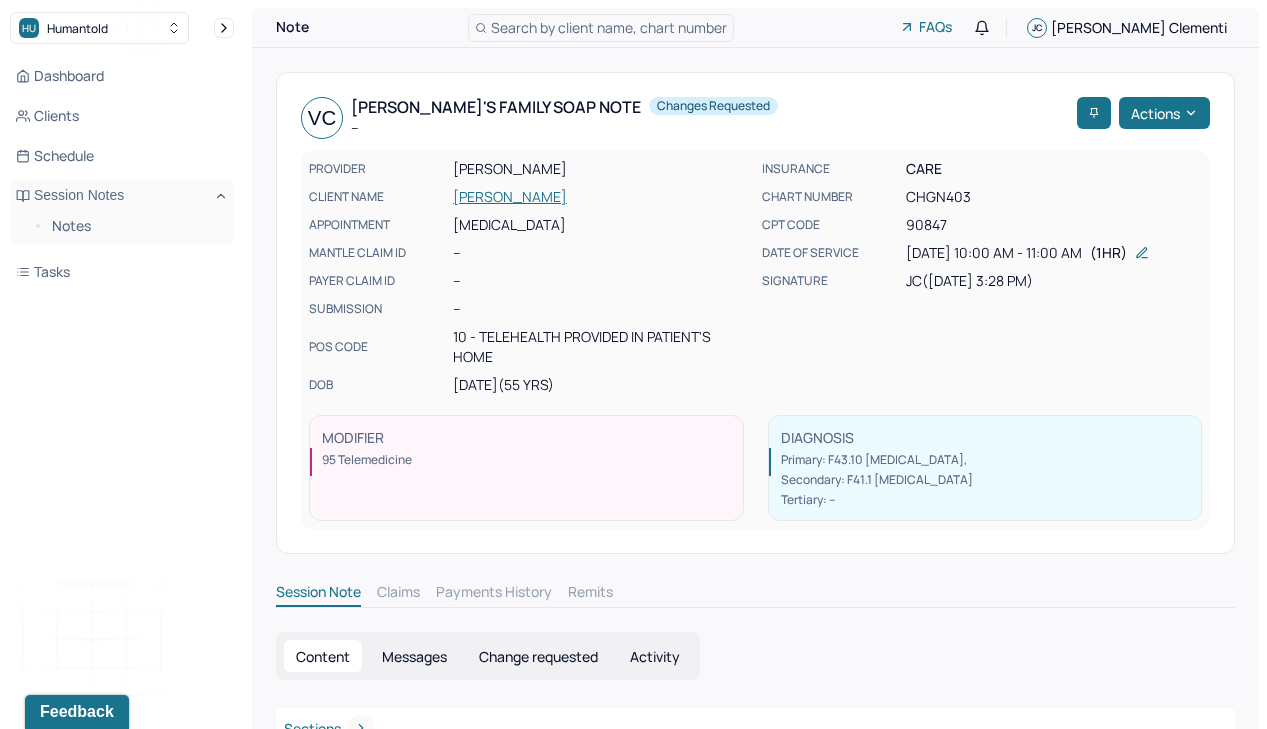 scroll, scrollTop: 0, scrollLeft: 0, axis: both 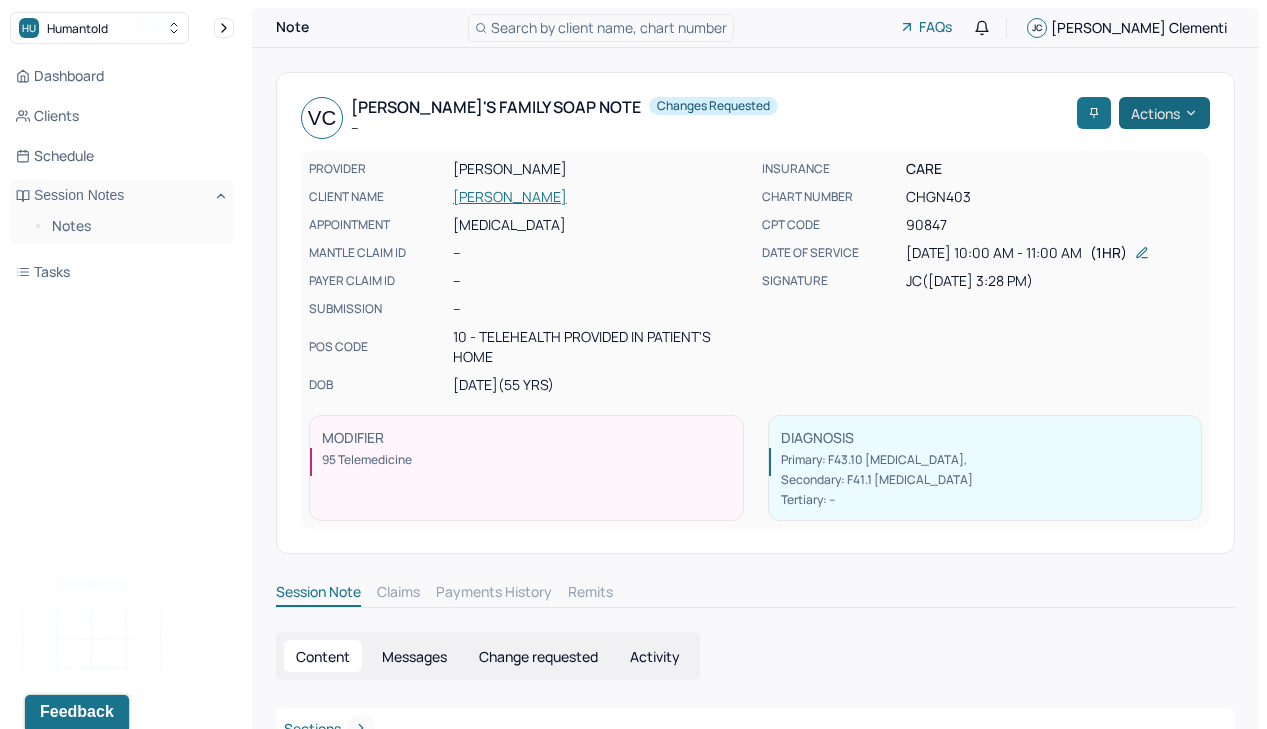 click on "Actions" at bounding box center [1164, 113] 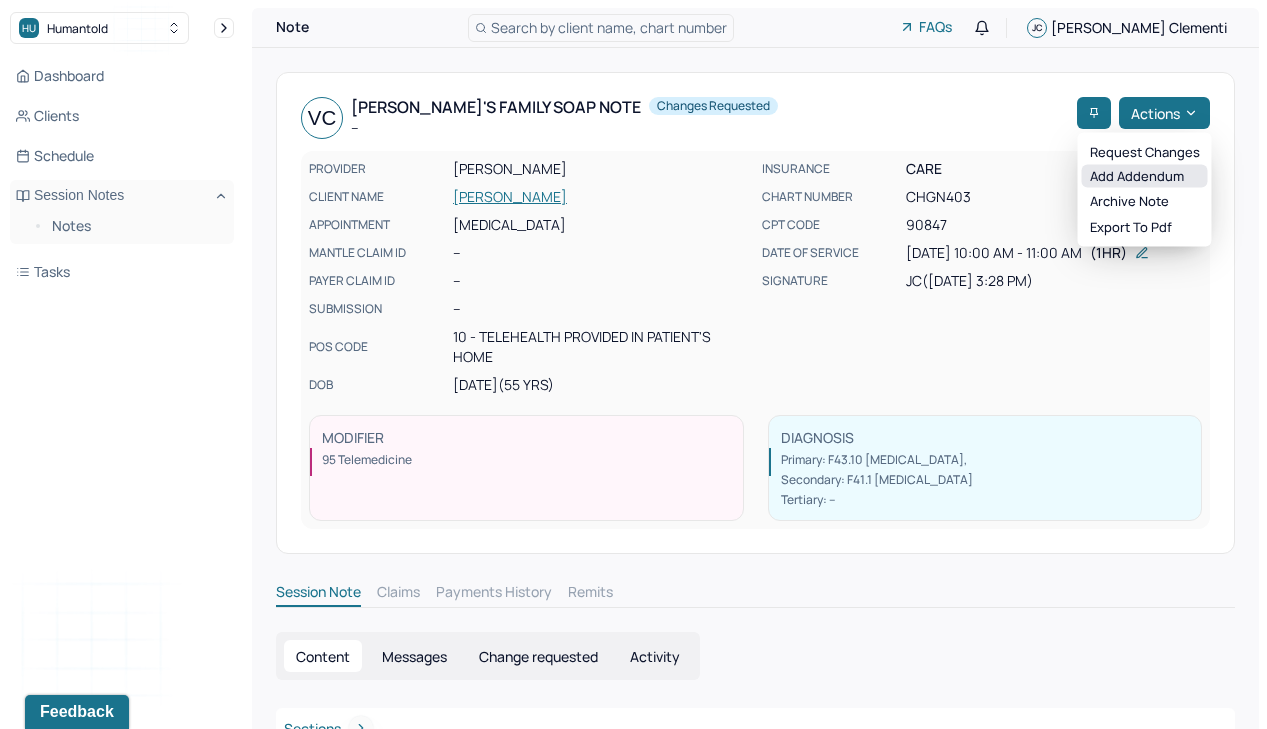click on "Add addendum" at bounding box center (1145, 176) 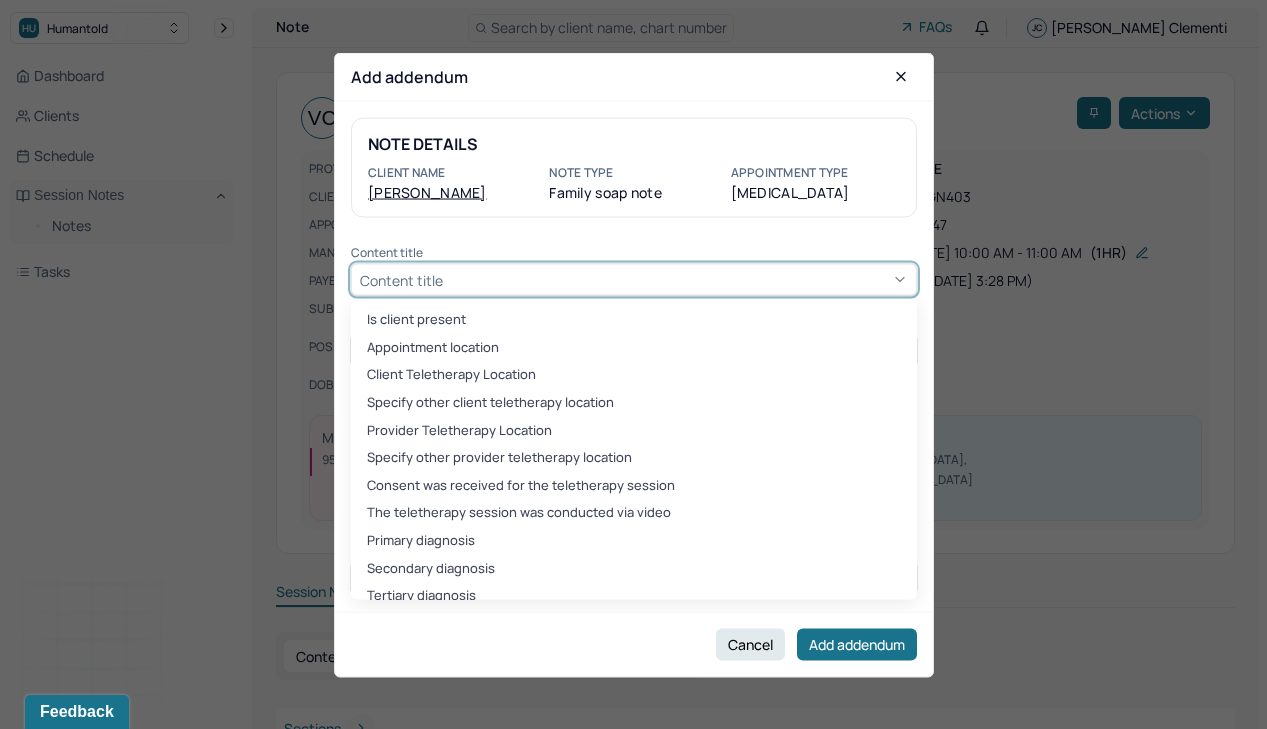 click on "Content title" at bounding box center [634, 280] 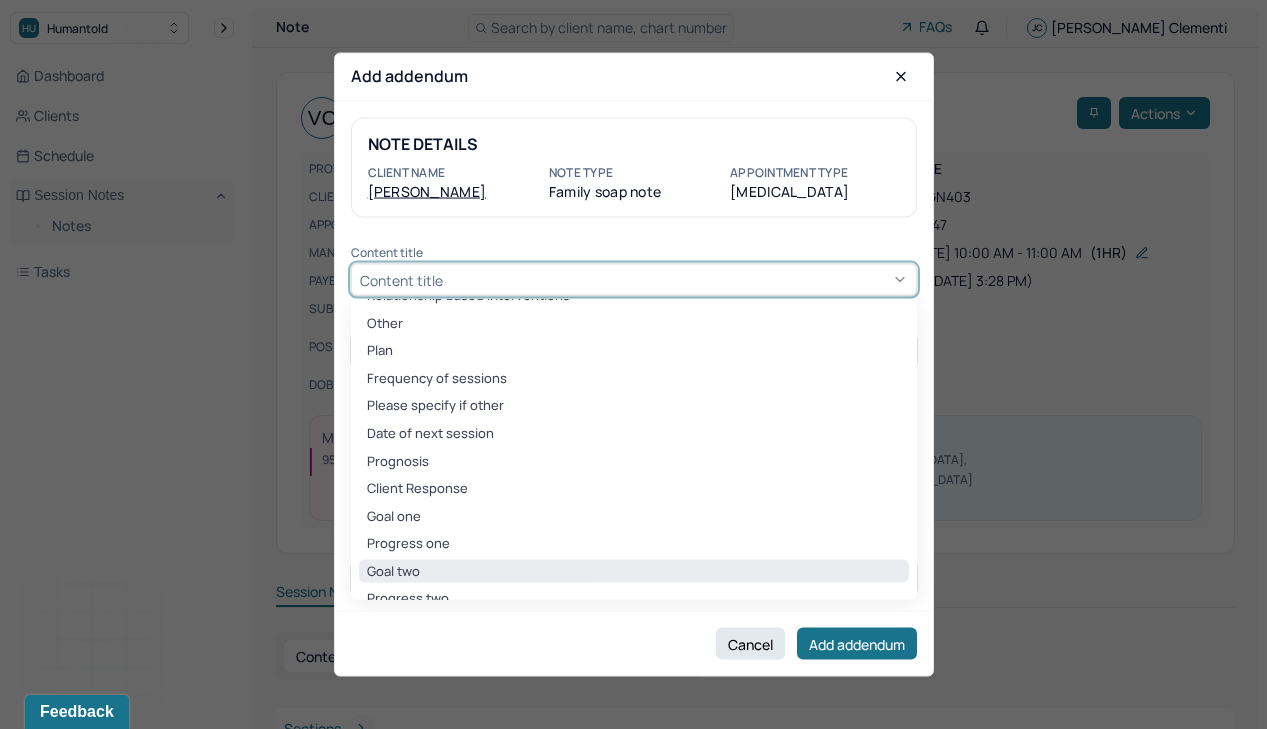 scroll, scrollTop: 548, scrollLeft: 0, axis: vertical 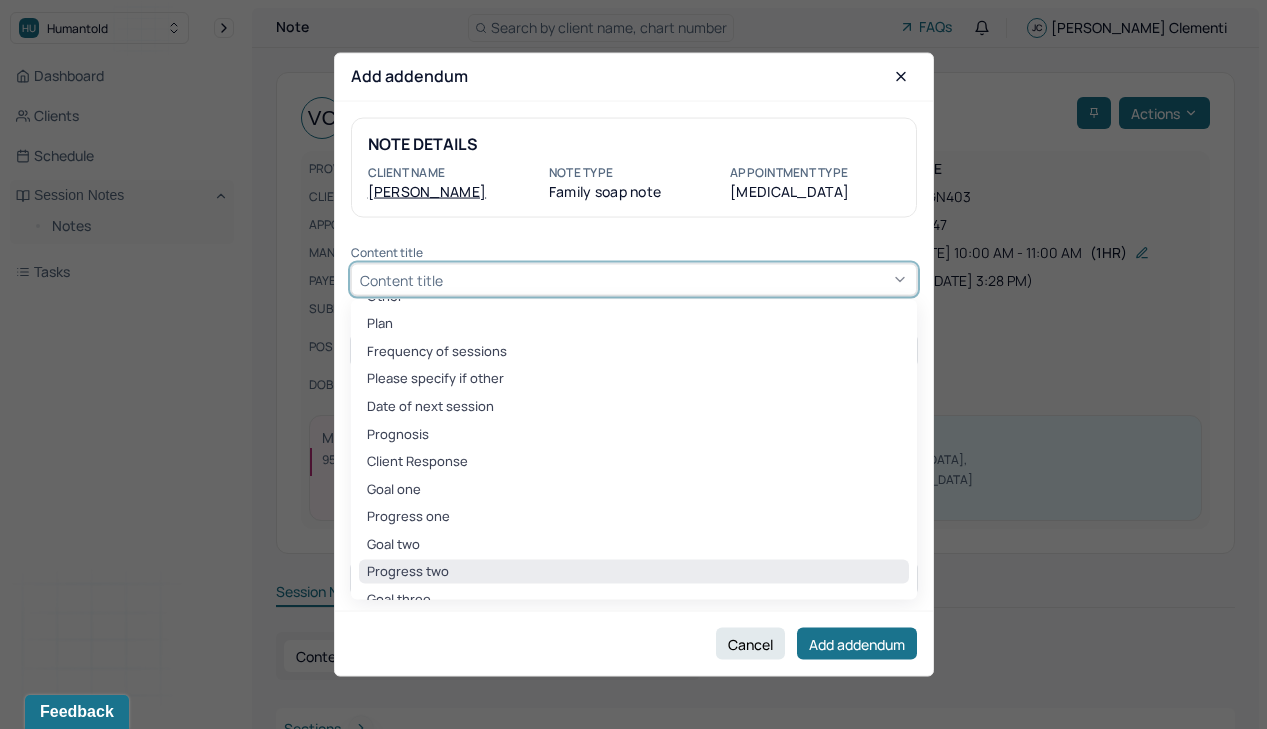 click on "Progress two" at bounding box center [634, 572] 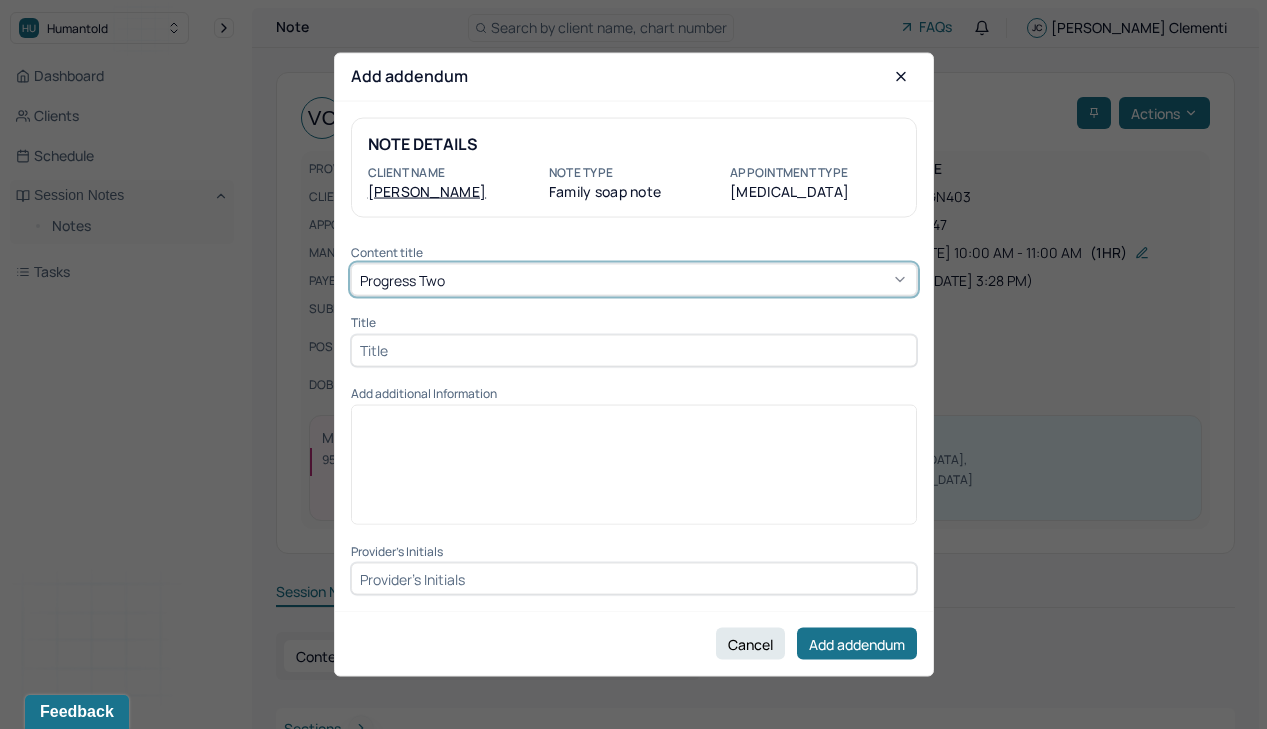 click at bounding box center [634, 350] 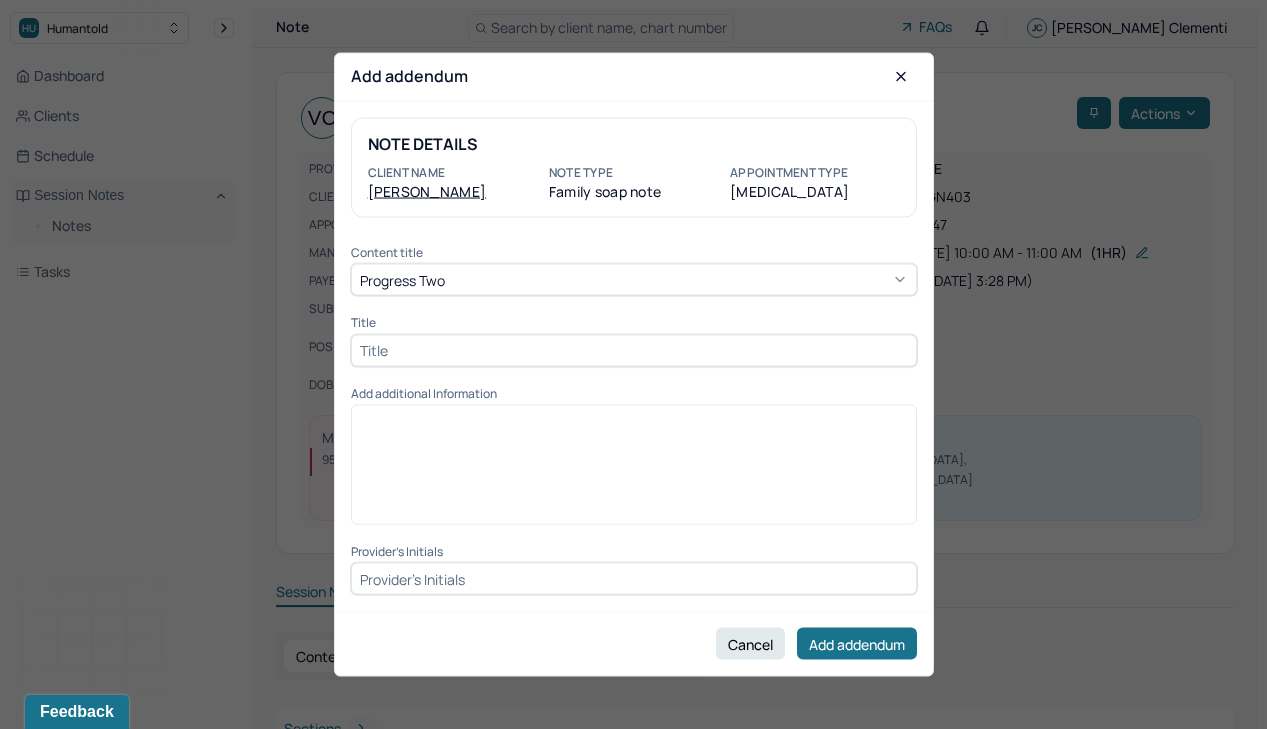 click at bounding box center (634, 350) 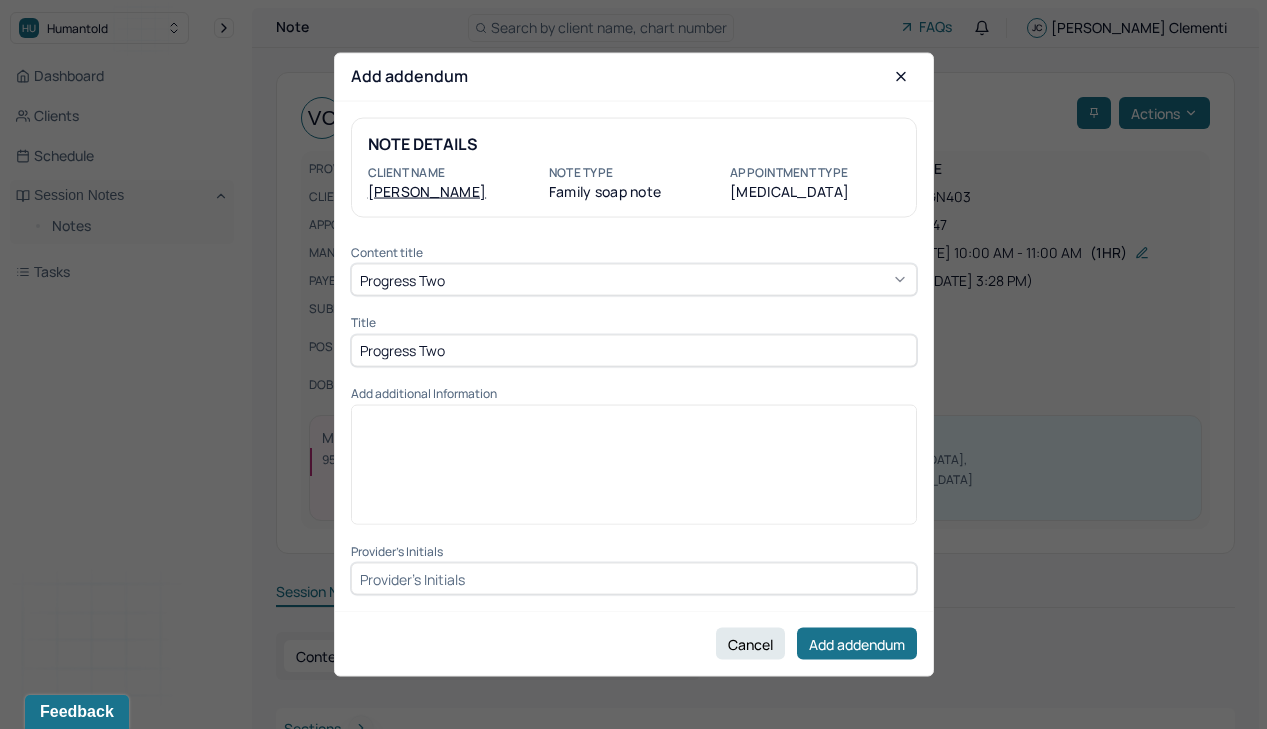 type on "Progress Two" 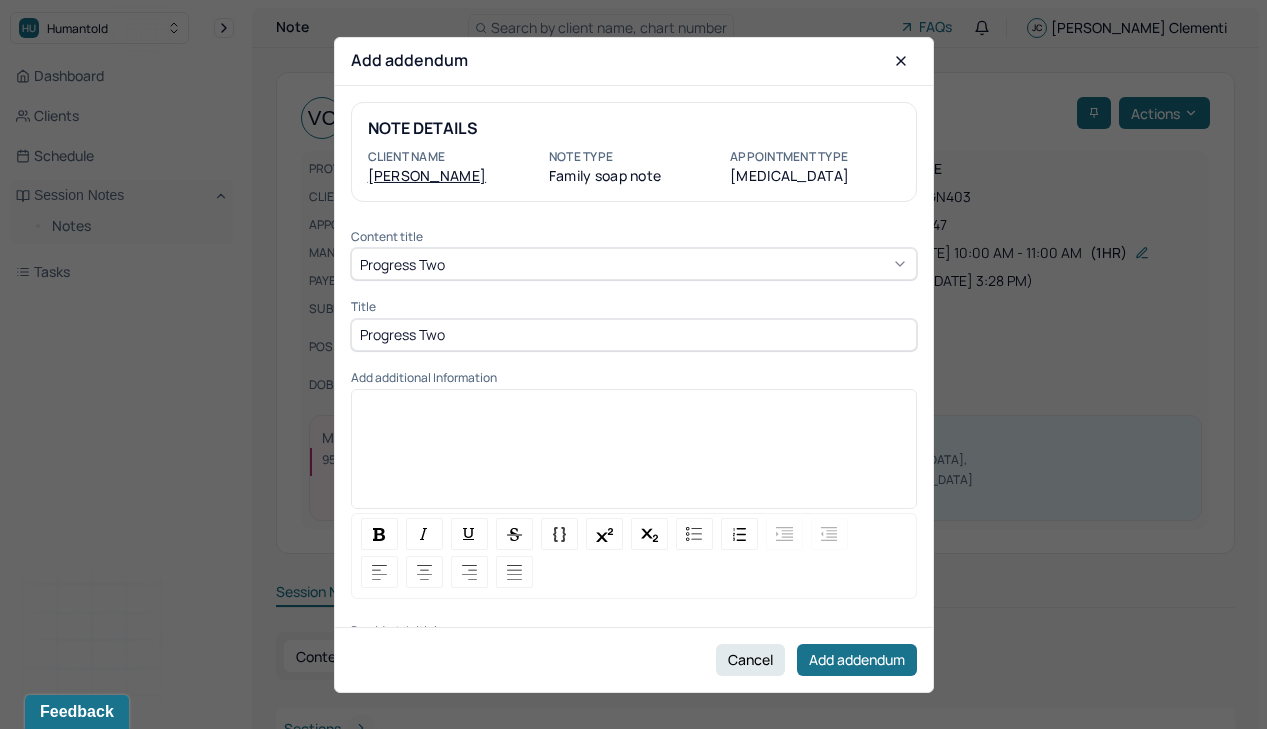 paste 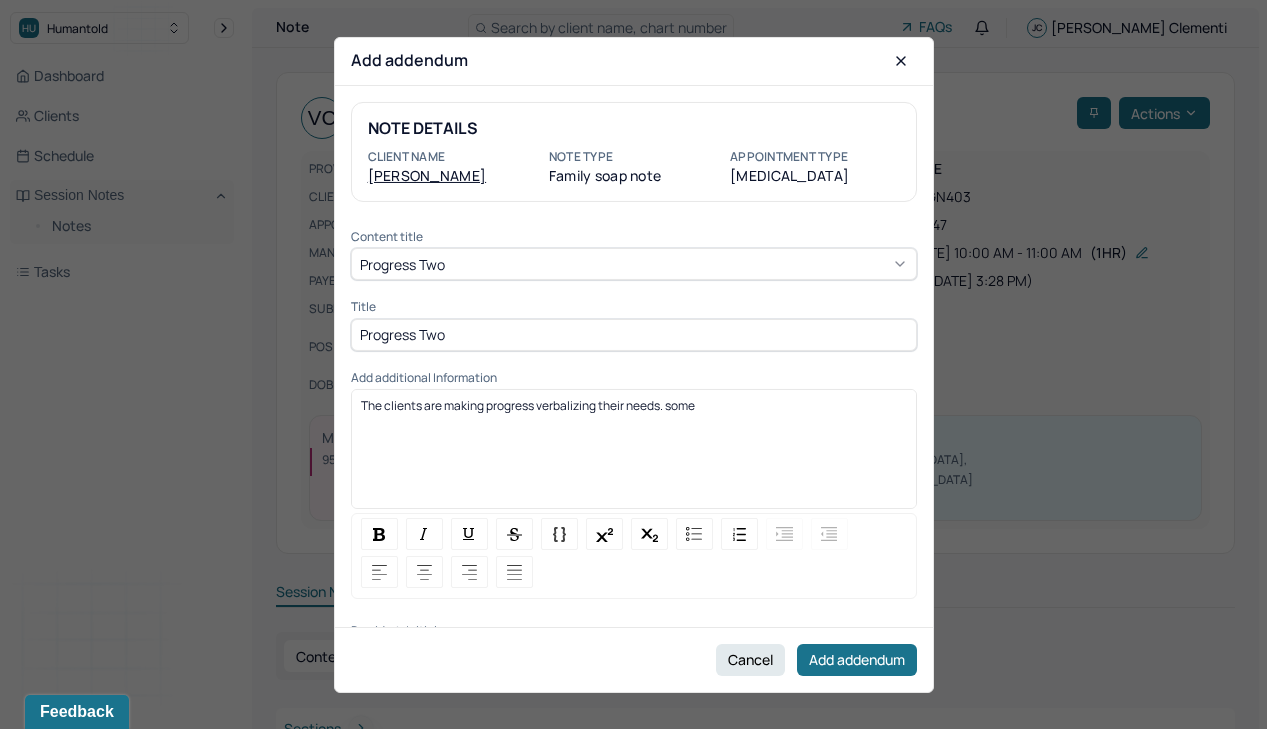 click on "The clients are making progress verbalizing their needs. some" at bounding box center (528, 405) 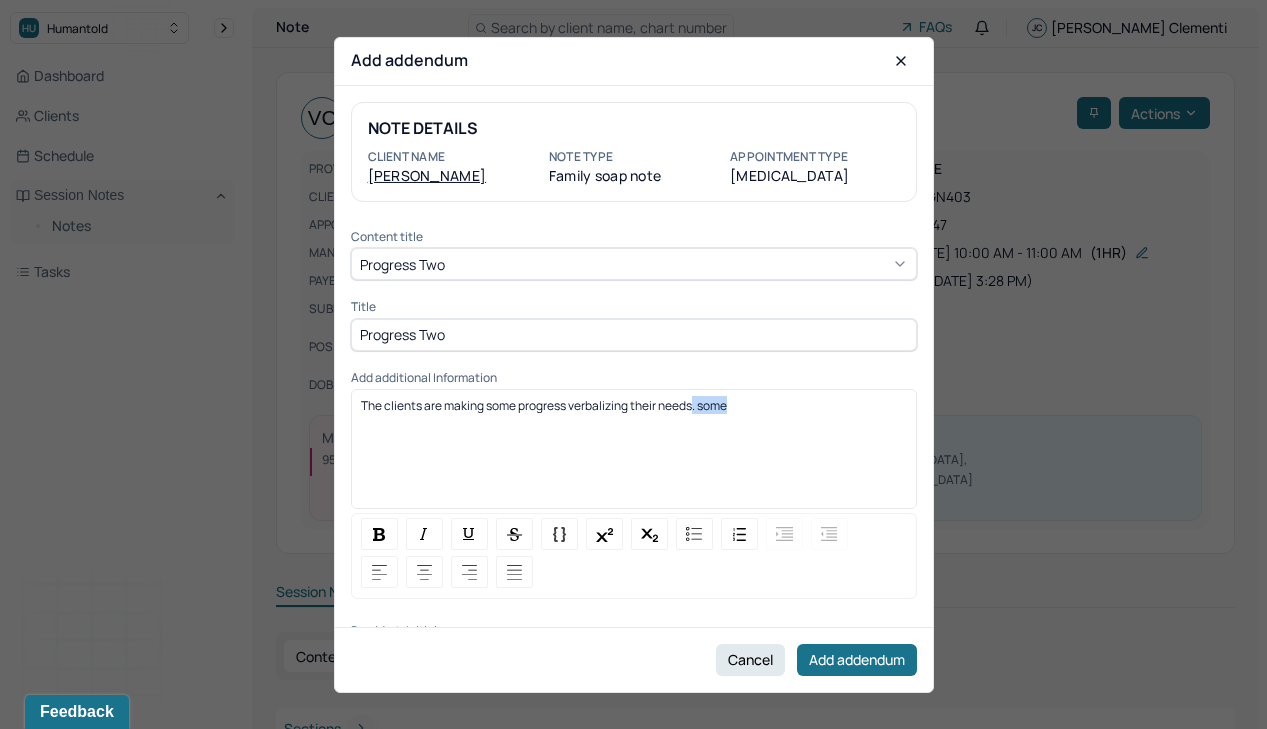 drag, startPoint x: 766, startPoint y: 401, endPoint x: 695, endPoint y: 403, distance: 71.02816 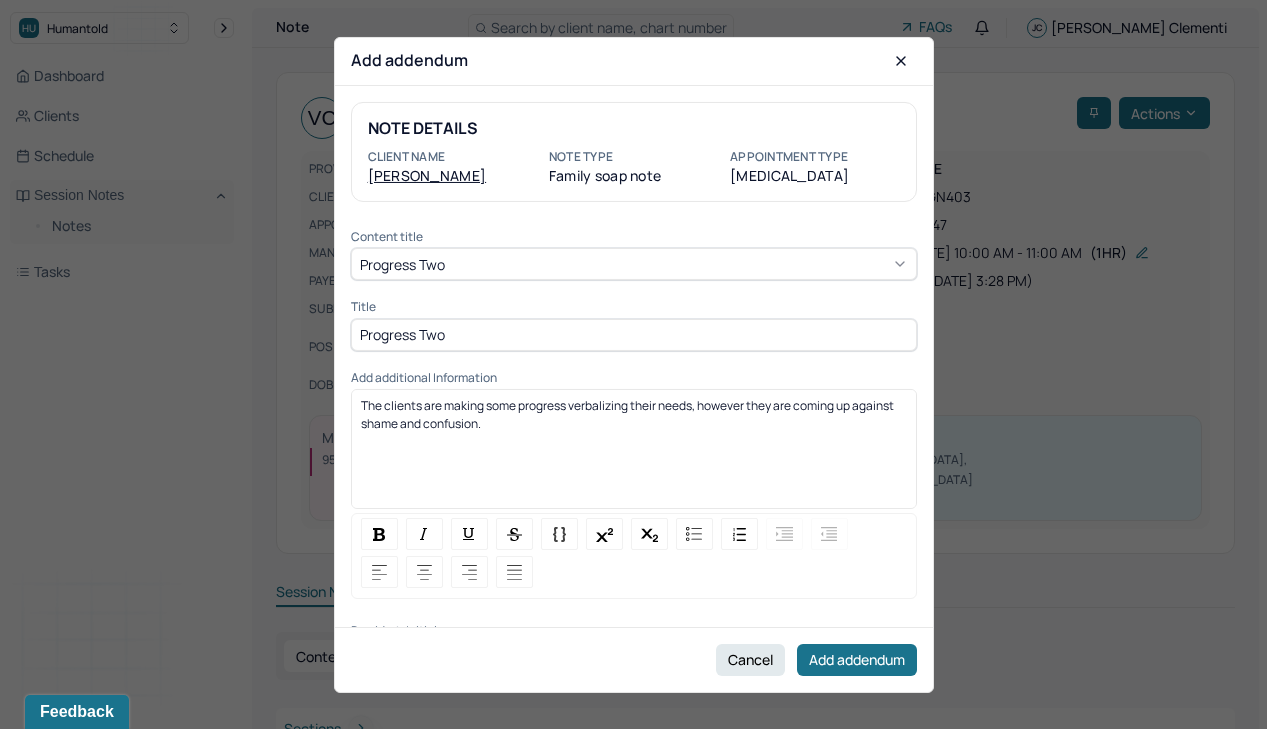 click on "NOTE DETAILS Client name [PERSON_NAME] Note type Family soap note Appointment Type [MEDICAL_DATA] Content title Progress two Title Progress Two Add additional Information The clients are making some progress verbalizing their needs, however they are coming up against shame and confusion.  Provider's Initials" at bounding box center (634, 355) 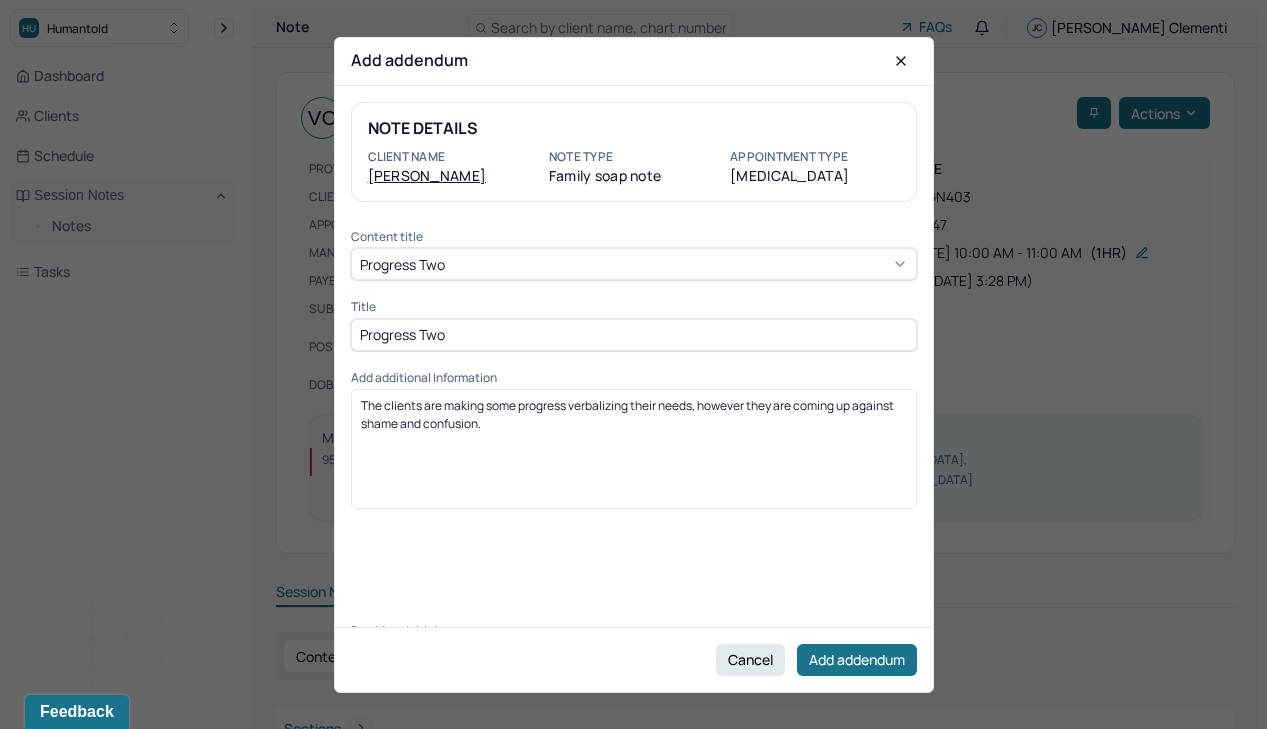 click on "The clients are making some progress verbalizing their needs, however they are coming up against shame and confusion." at bounding box center (634, 496) 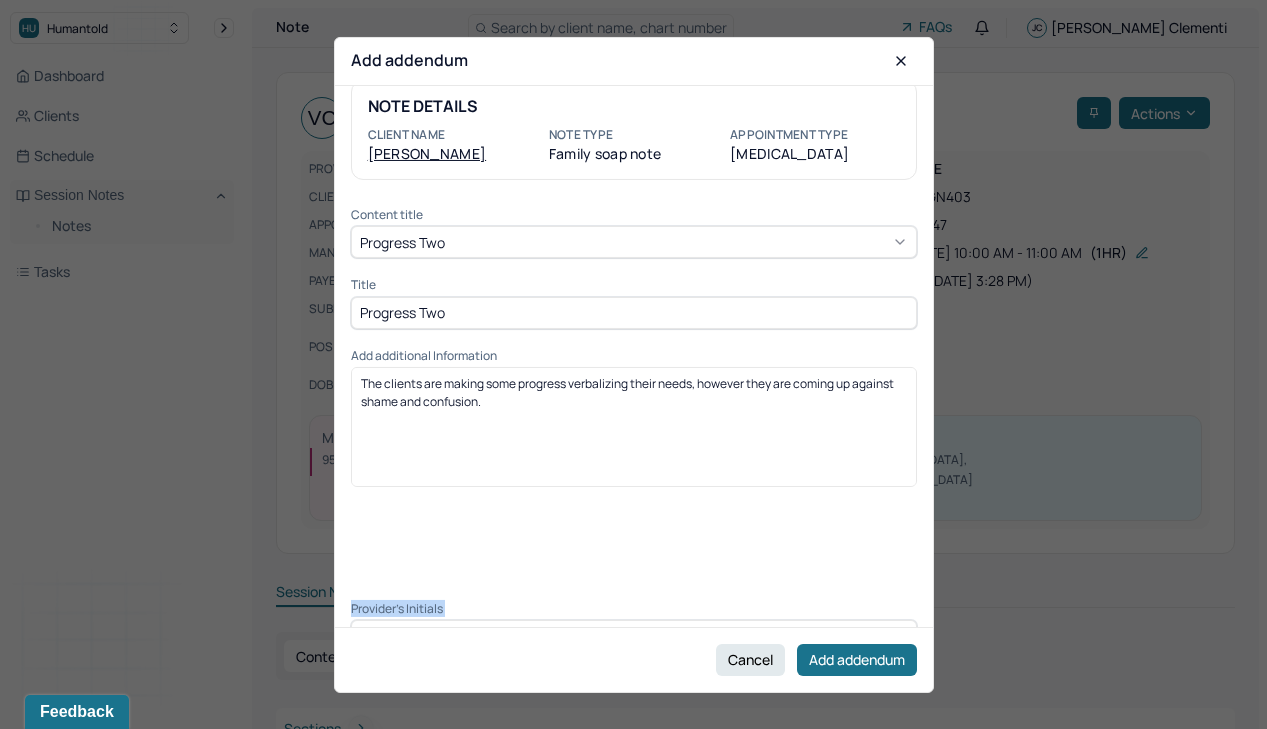 scroll, scrollTop: 59, scrollLeft: 0, axis: vertical 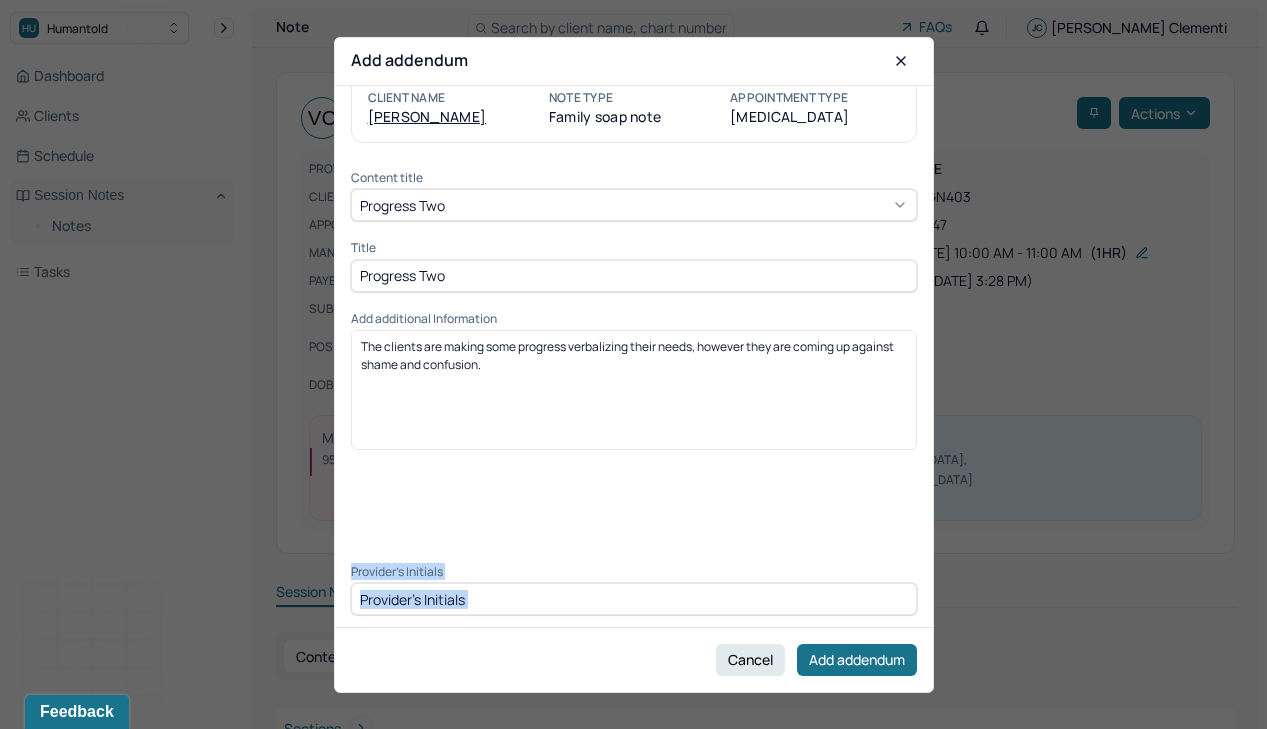 drag, startPoint x: 692, startPoint y: 542, endPoint x: 681, endPoint y: 644, distance: 102.59142 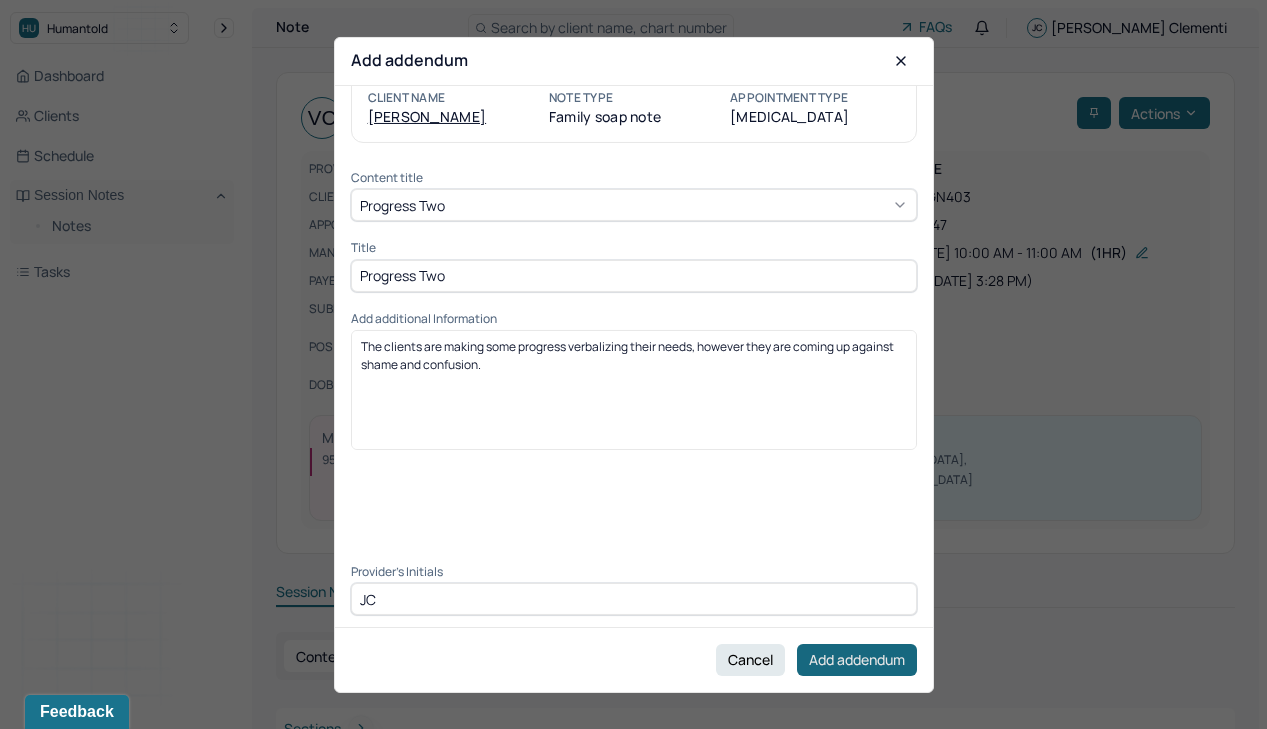 type on "JC" 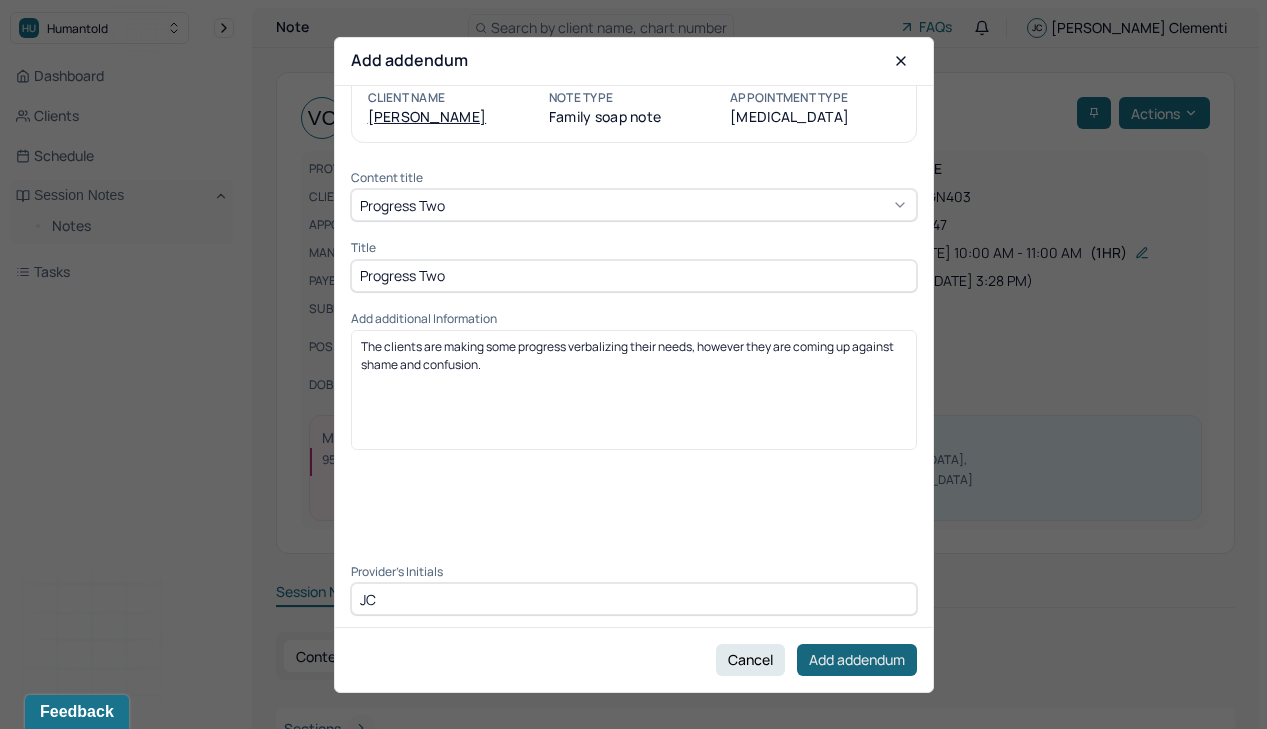 click on "Add addendum" at bounding box center [857, 660] 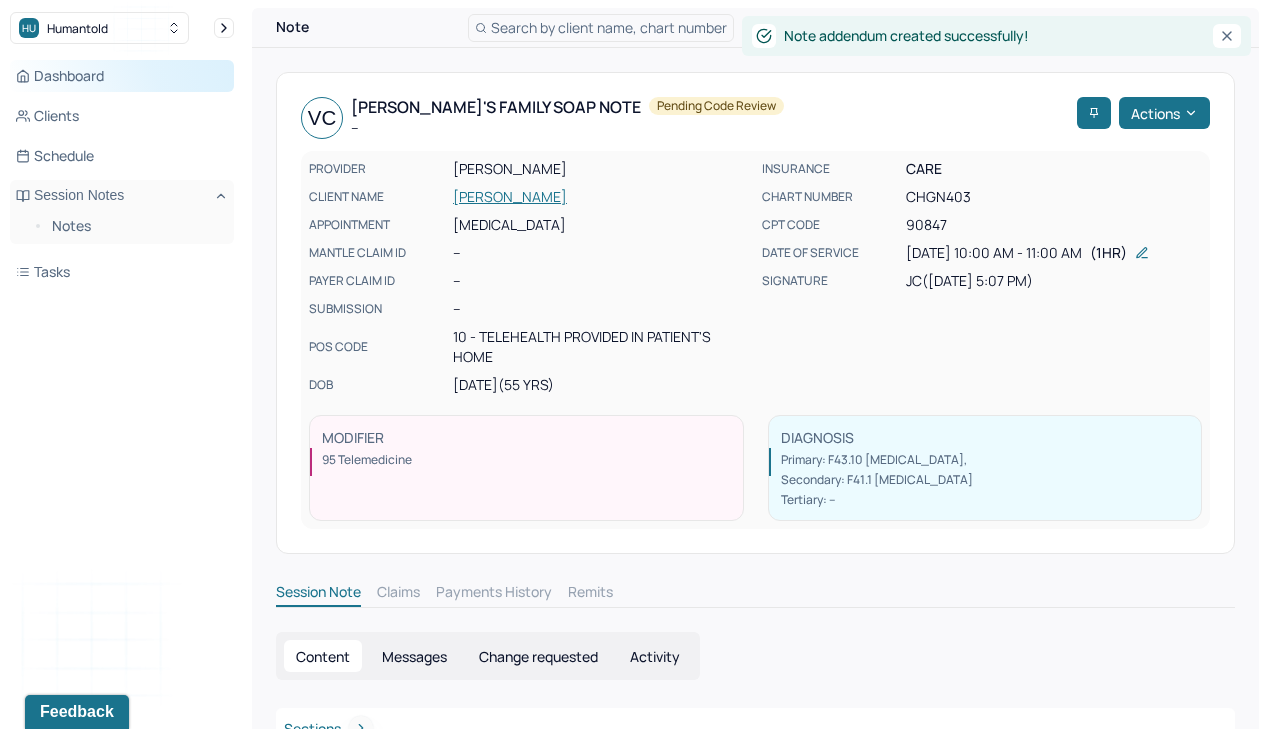 click on "Dashboard" at bounding box center (122, 76) 